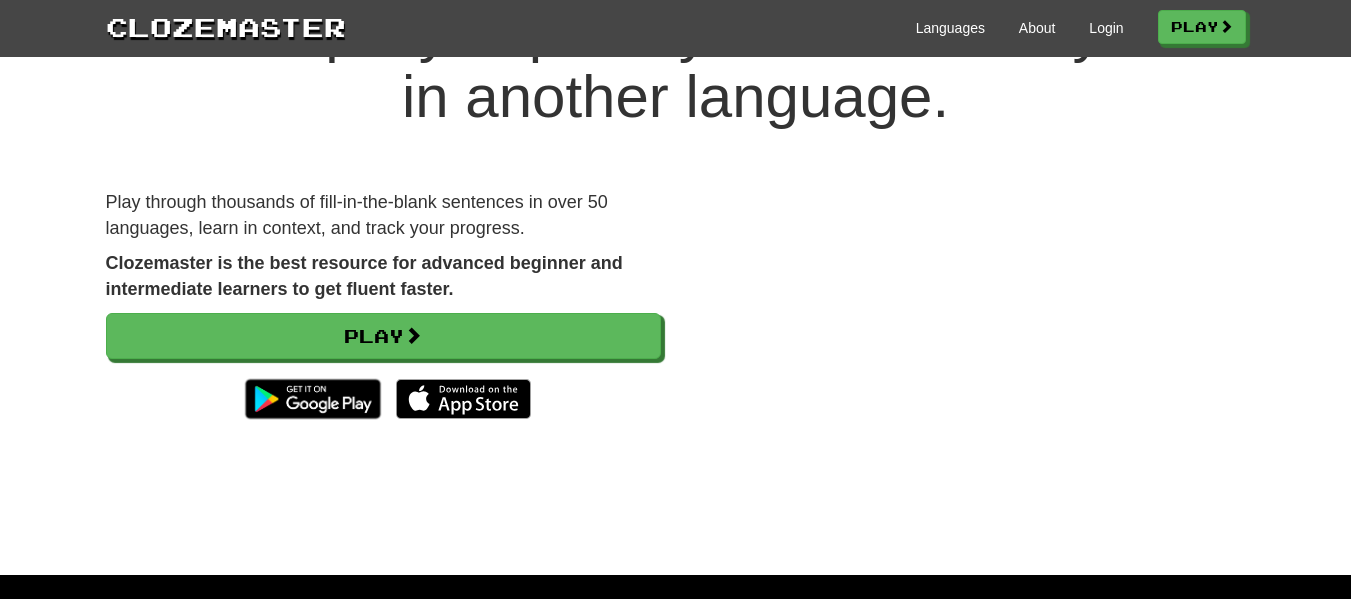 scroll, scrollTop: 0, scrollLeft: 0, axis: both 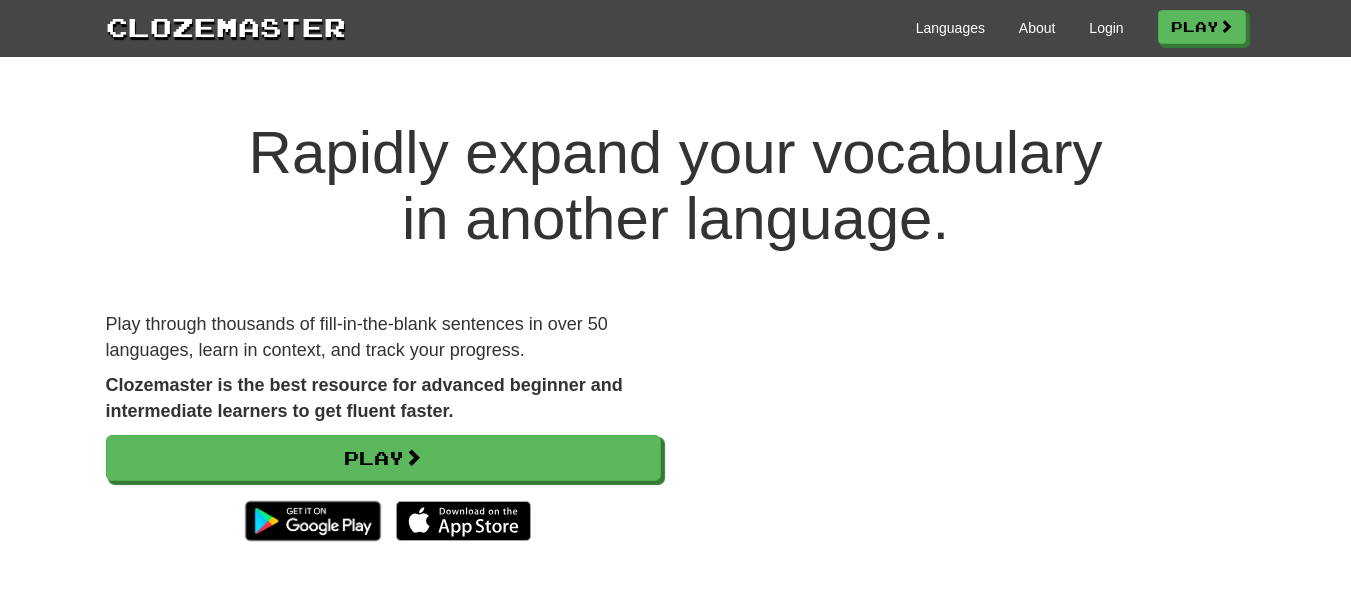 click on "Clozemaster
Languages
About
Login
Play
Rapidly expand your vocabulary  in another language.
Play through thousands of fill-in-the-blank sentences in over 50 languages, learn in context, and track your progress.
Clozemaster is the best resource for advanced beginner and intermediate learners to get fluent faster.
Play
What's a "cloze"?
A cloze test (also cloze deletion test or occlusion test) is an exercise, test, or assessment consisting of a portion of language with certain items, words, or signs removed (cloze text), where the participant is asked to replace the missing language item.  - Wikipedia
Everything in context.
No more single word flashcards. No more guessing how a word is used. Learn vocabulary in context by filling in the missing word for thousands of sentences.
More than 50 languages available.
See them all.
Get started." at bounding box center [675, 1997] 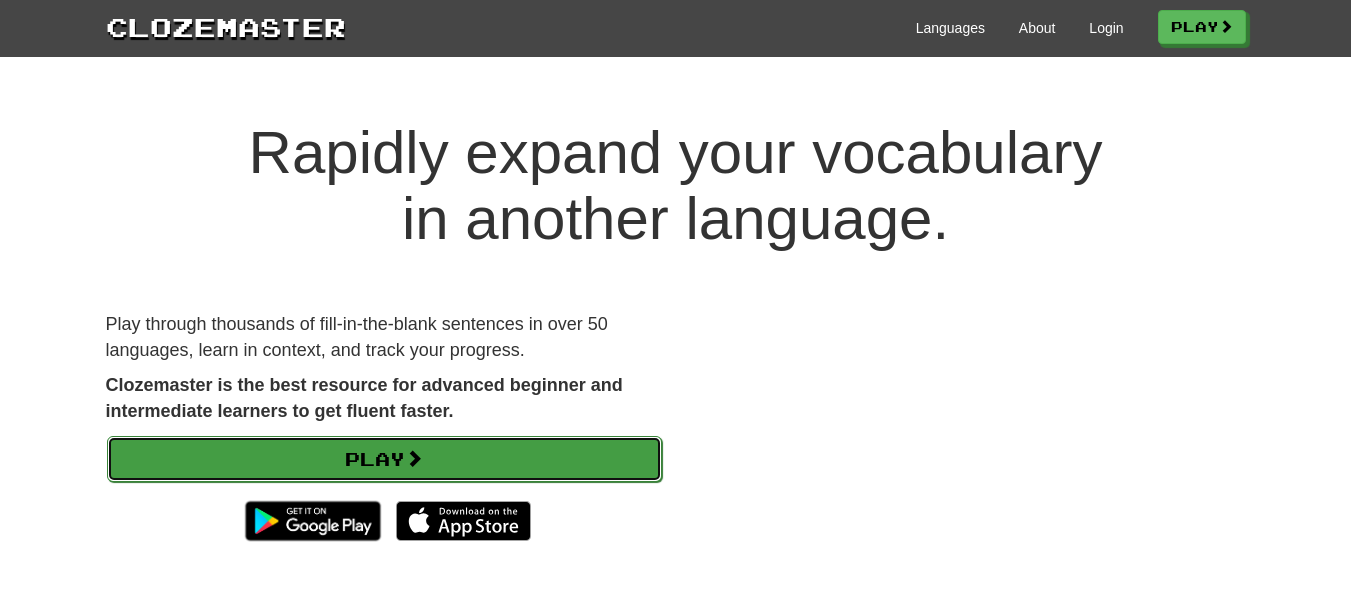 click on "Play" at bounding box center [384, 459] 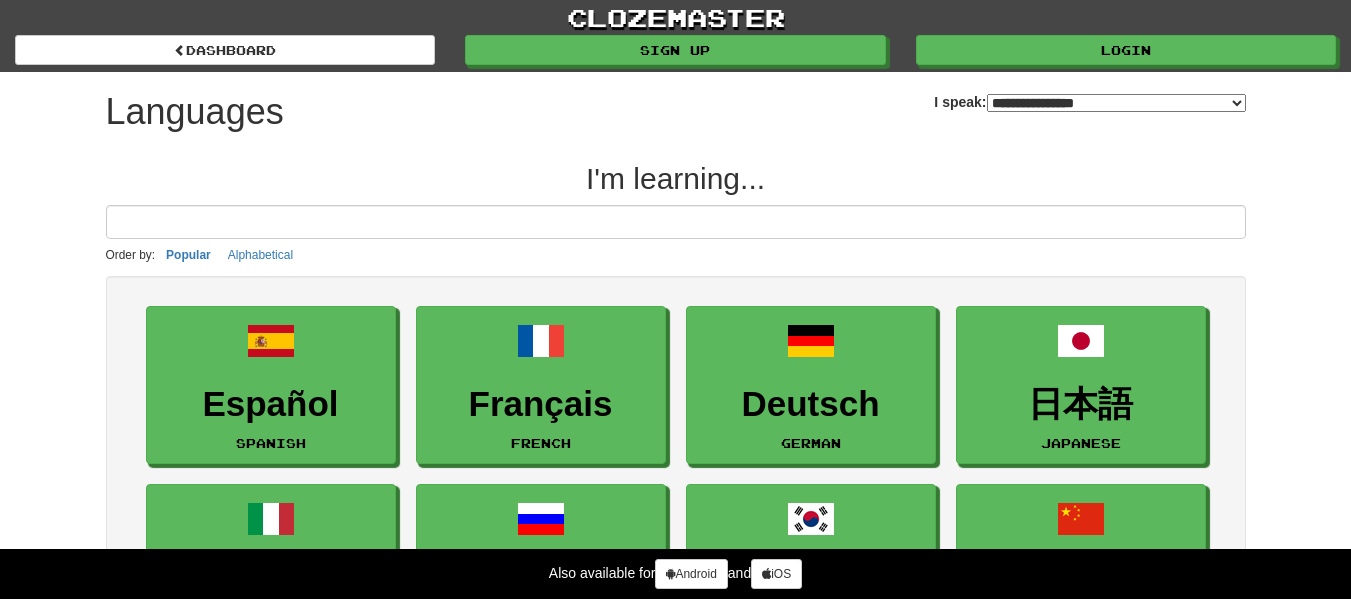 scroll, scrollTop: 0, scrollLeft: 0, axis: both 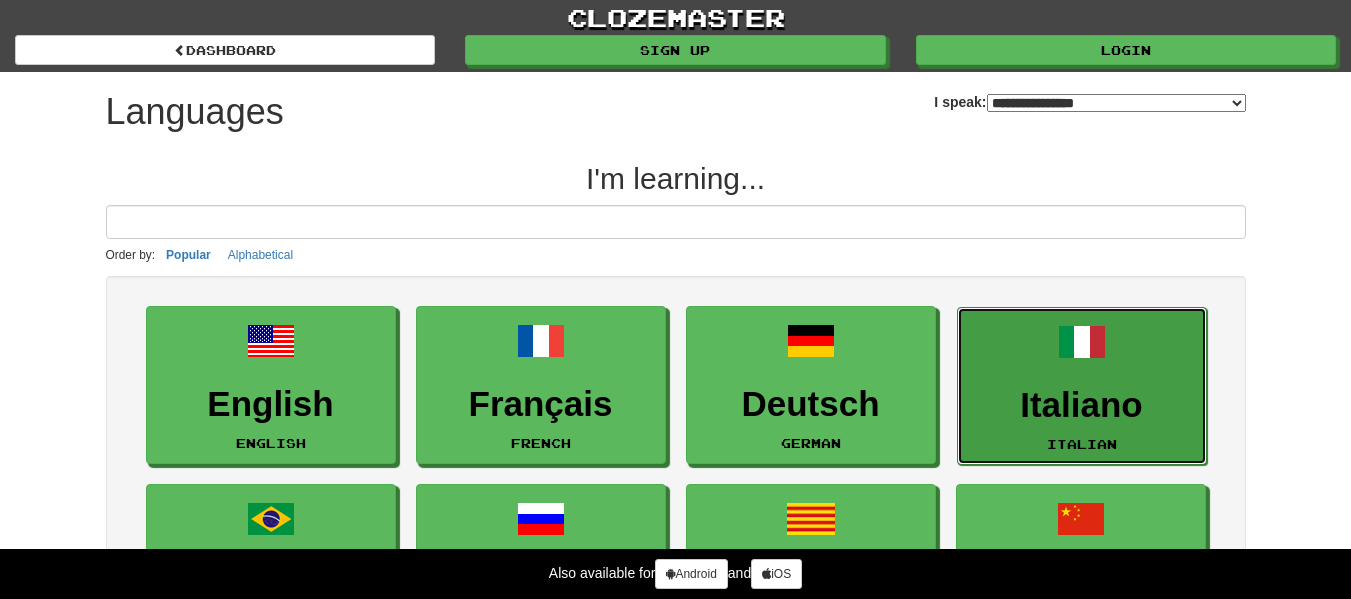 click at bounding box center [1082, 342] 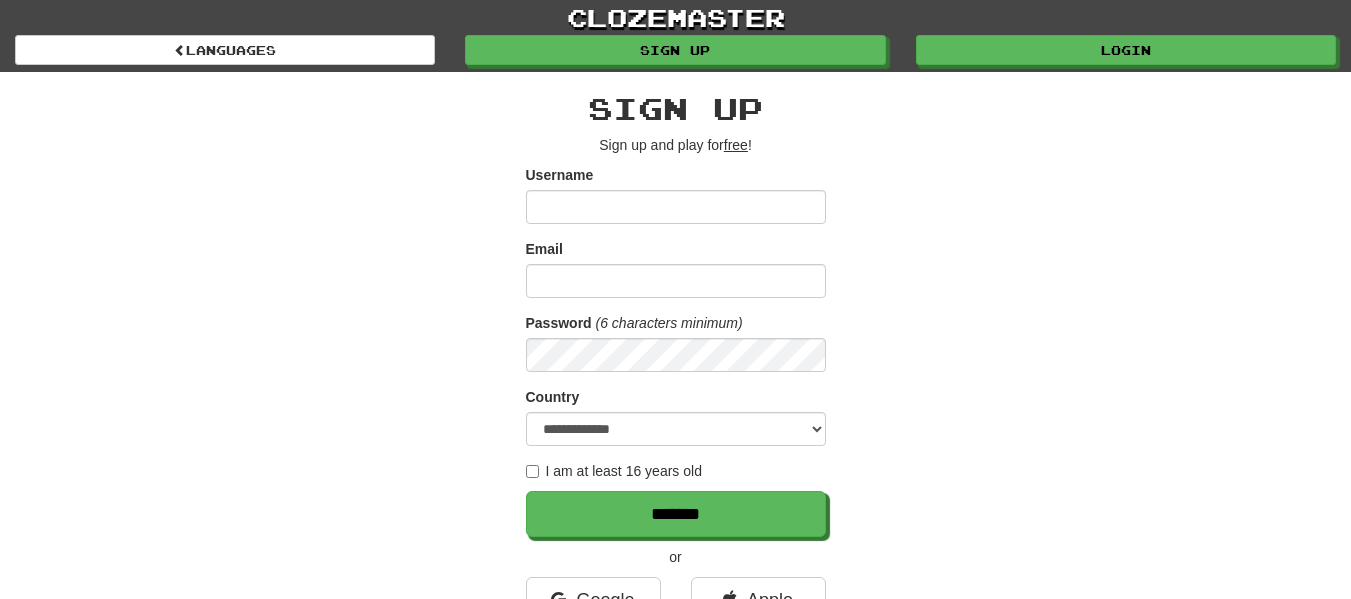 scroll, scrollTop: 0, scrollLeft: 0, axis: both 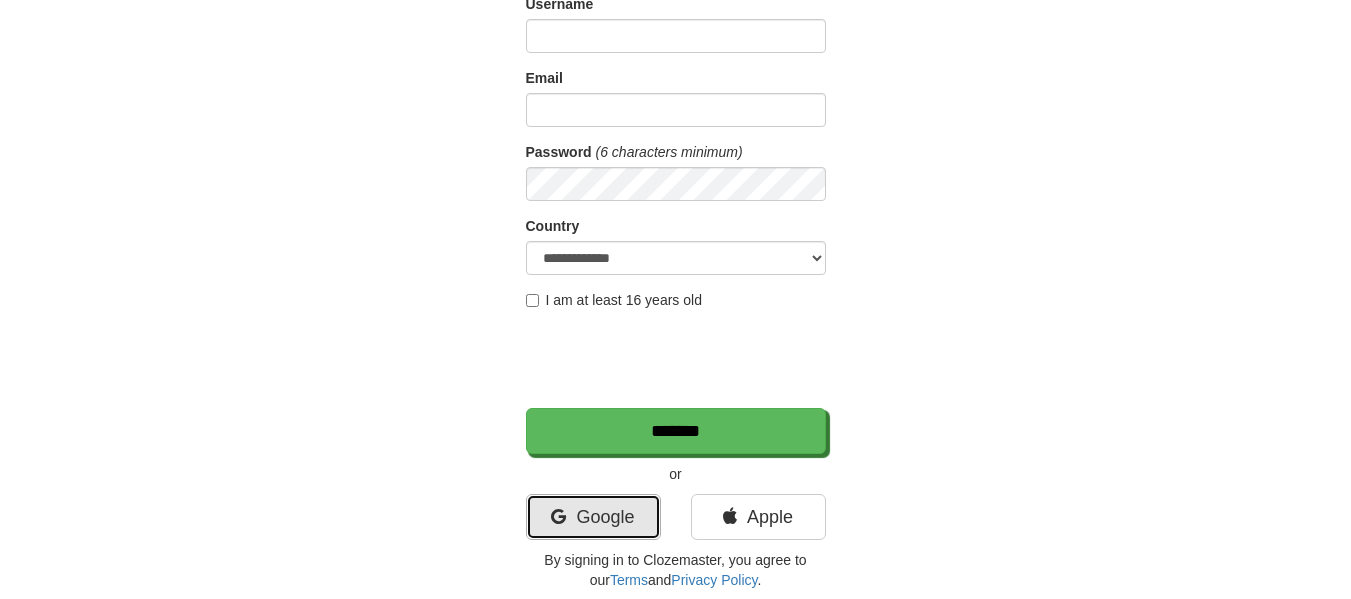 click on "Google" at bounding box center [593, 517] 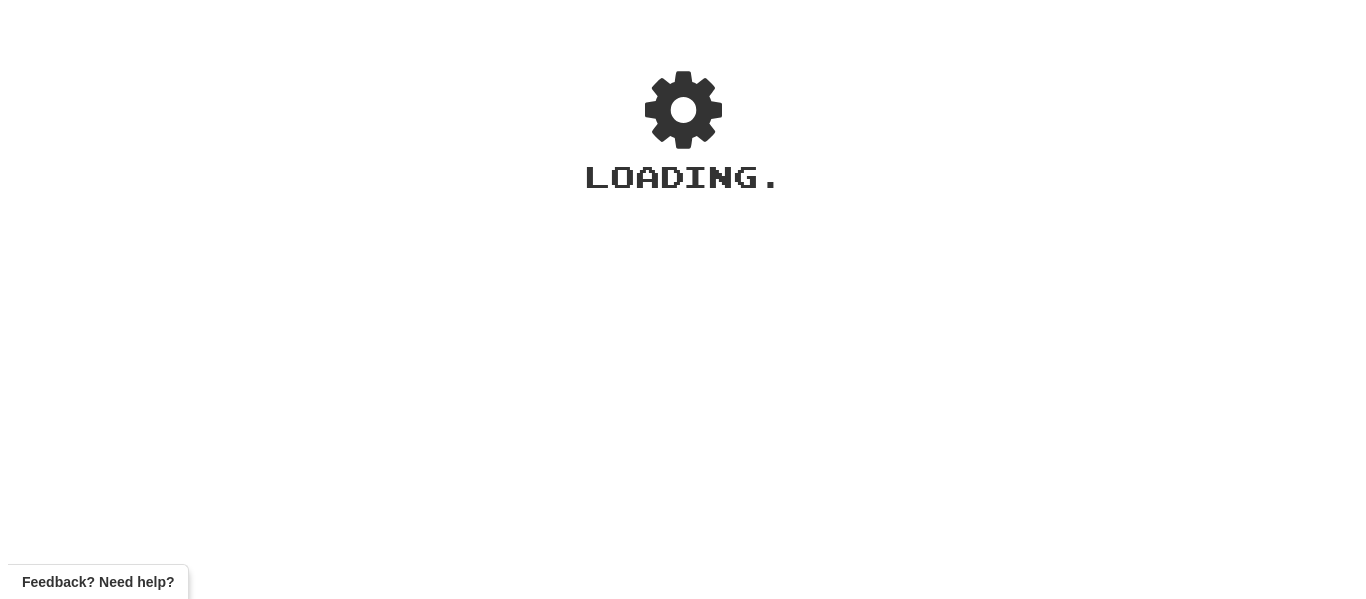 scroll, scrollTop: 0, scrollLeft: 0, axis: both 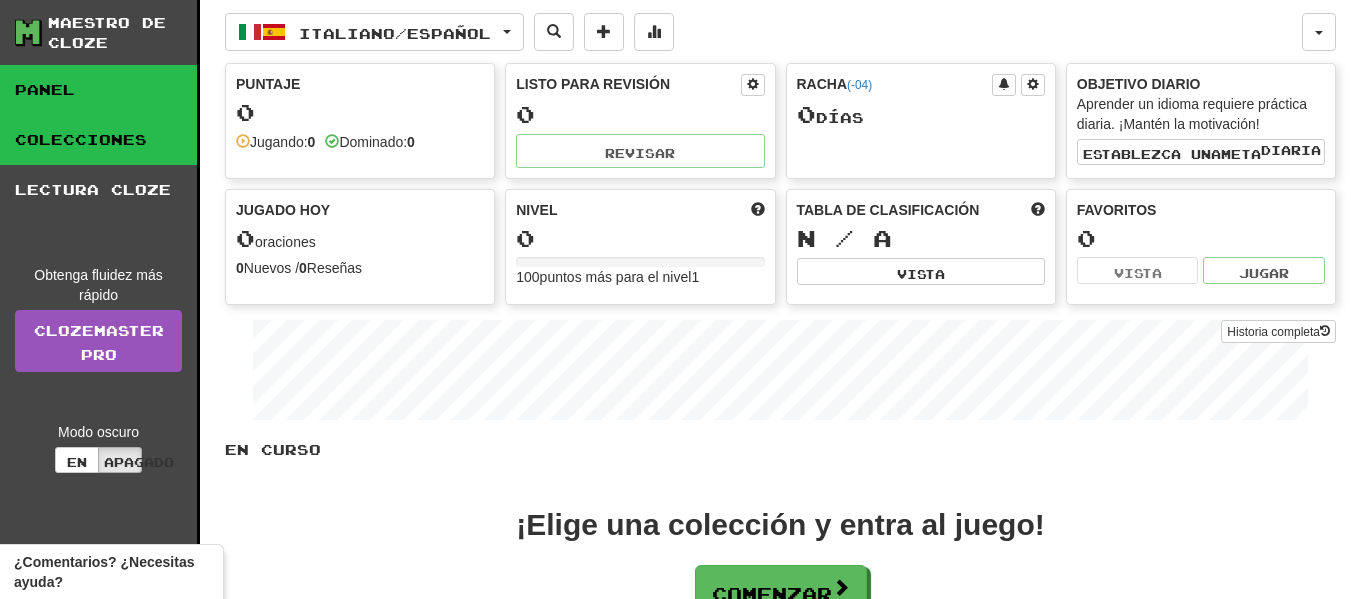 click on "Colecciones" at bounding box center [98, 140] 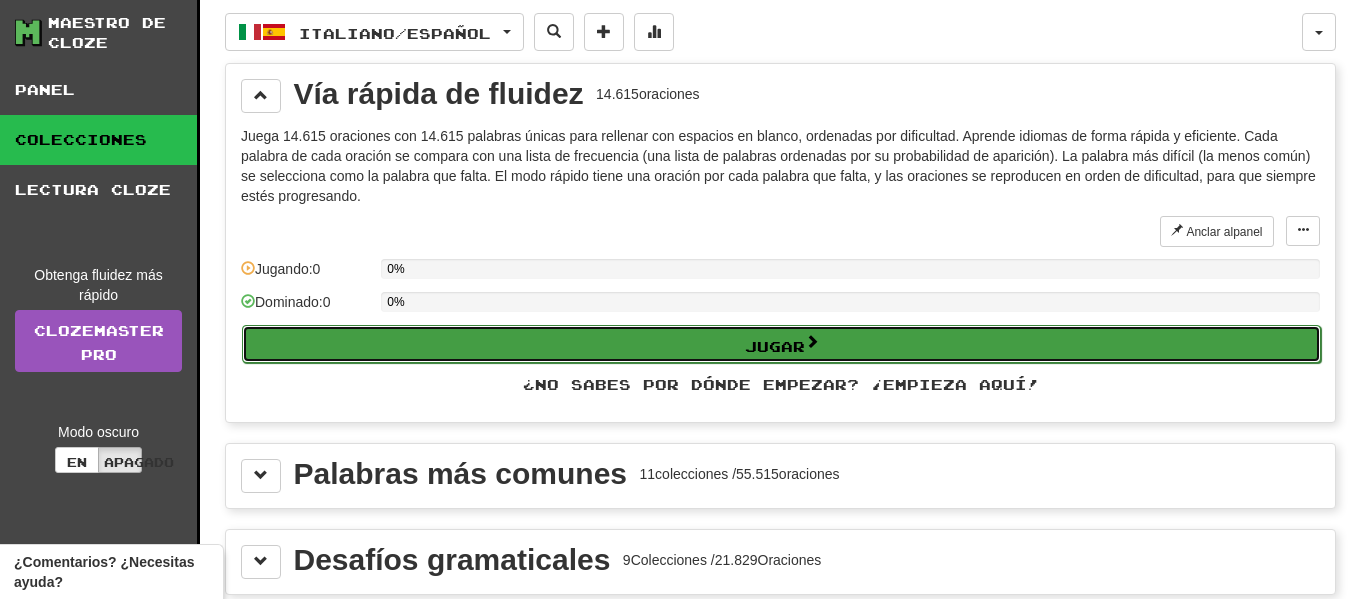 click on "Jugar" at bounding box center (781, 344) 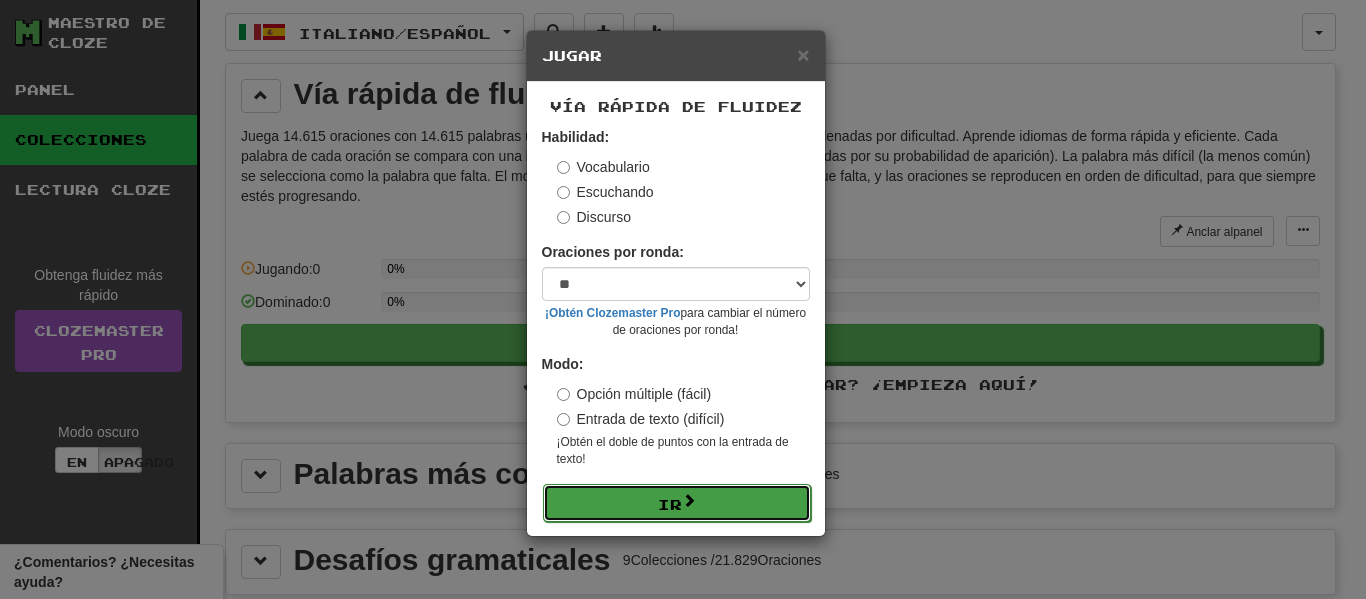 click on "Ir" at bounding box center [677, 503] 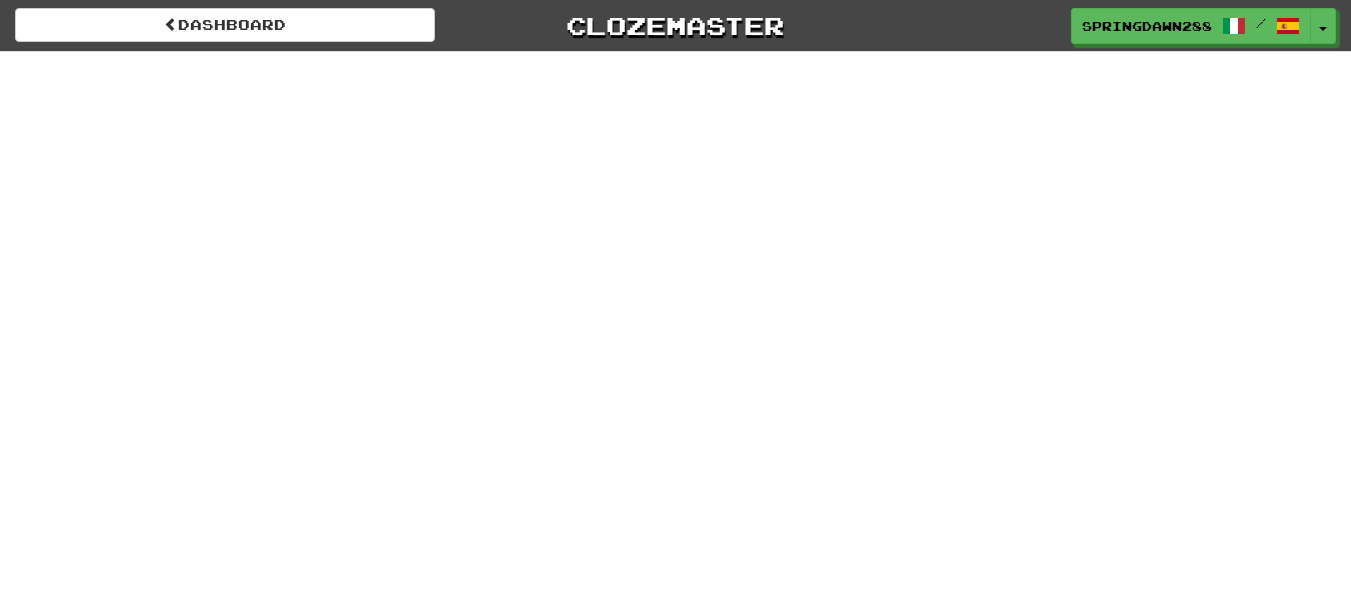 scroll, scrollTop: 0, scrollLeft: 0, axis: both 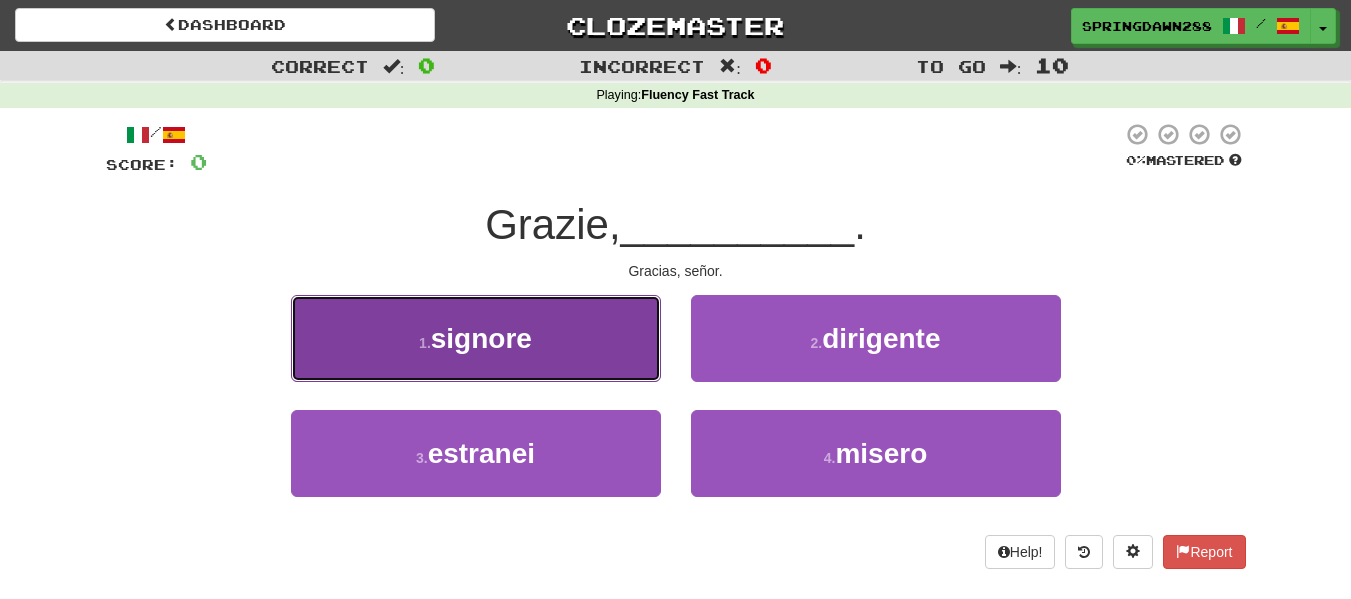 click on "1 .  signore" at bounding box center (476, 338) 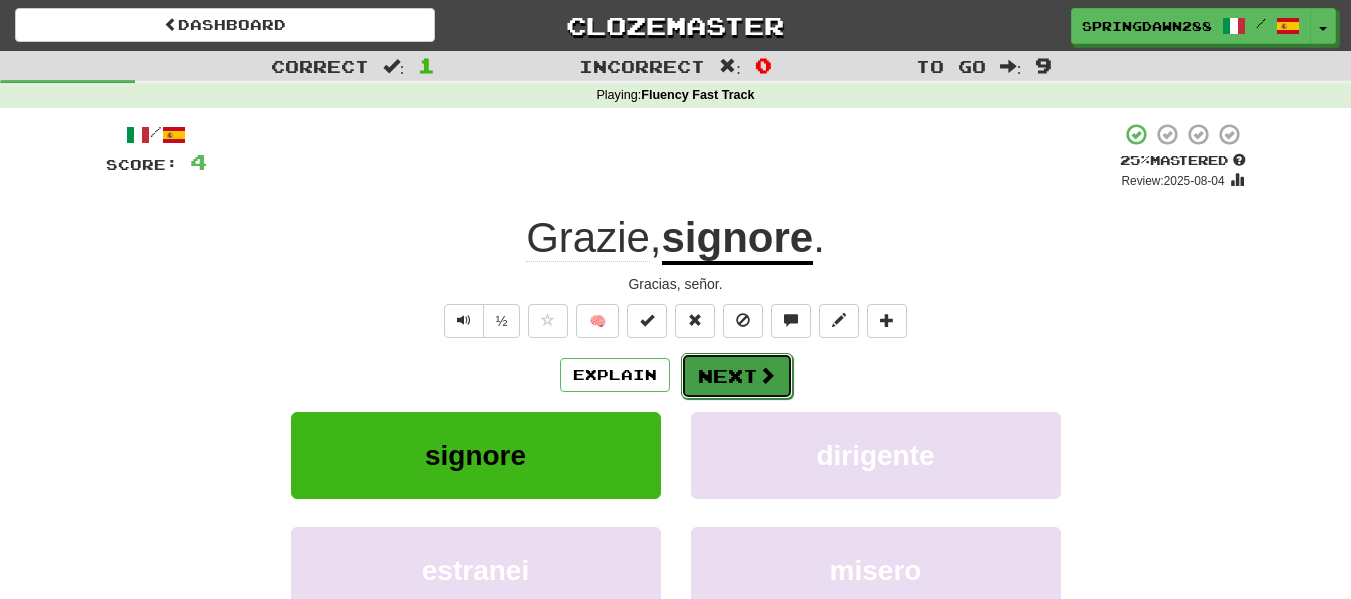 click on "Next" at bounding box center [737, 376] 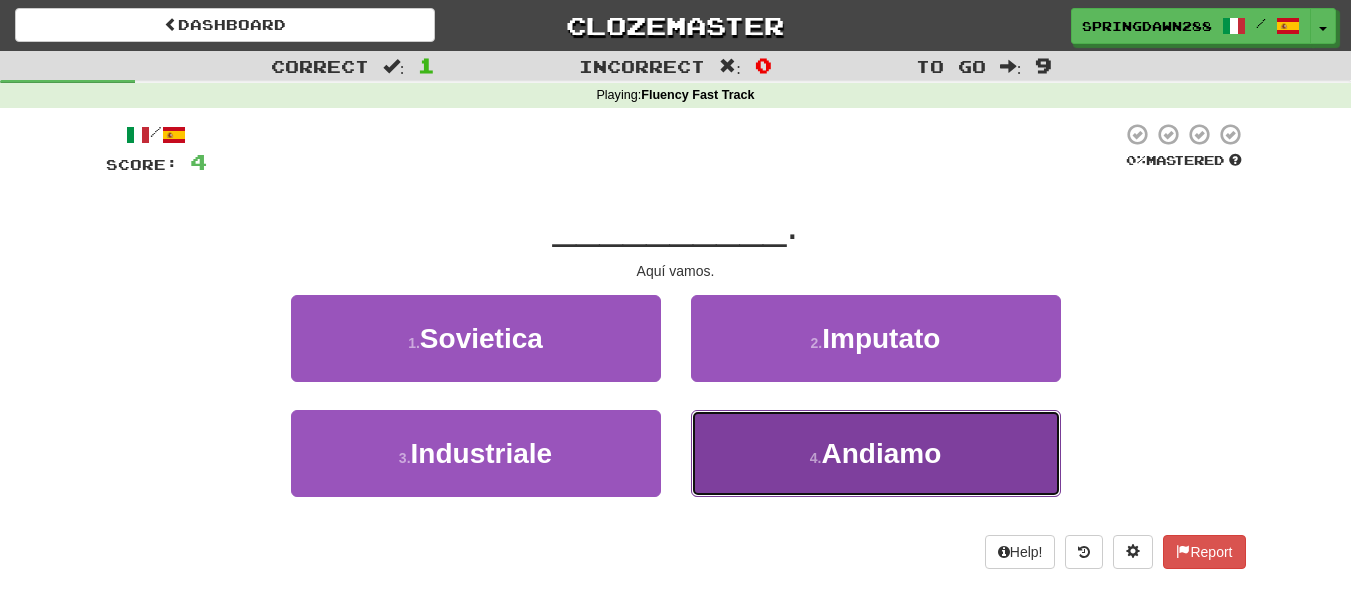 click on "4 .  Andiamo" at bounding box center (876, 453) 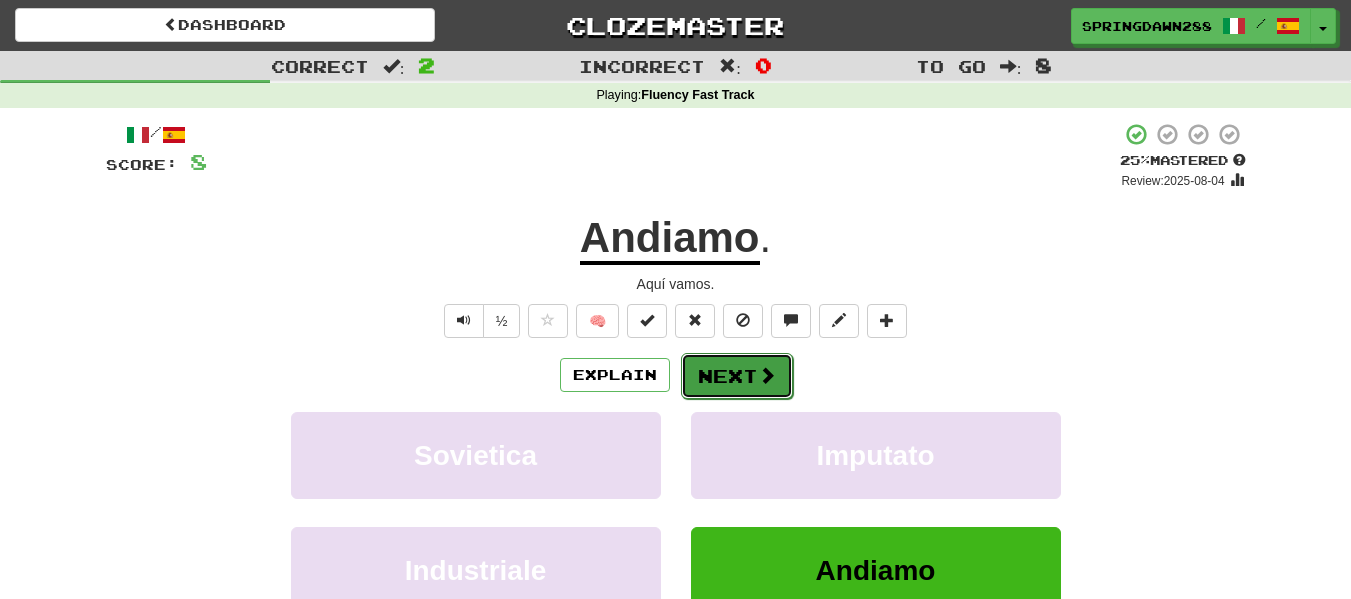 click at bounding box center (767, 375) 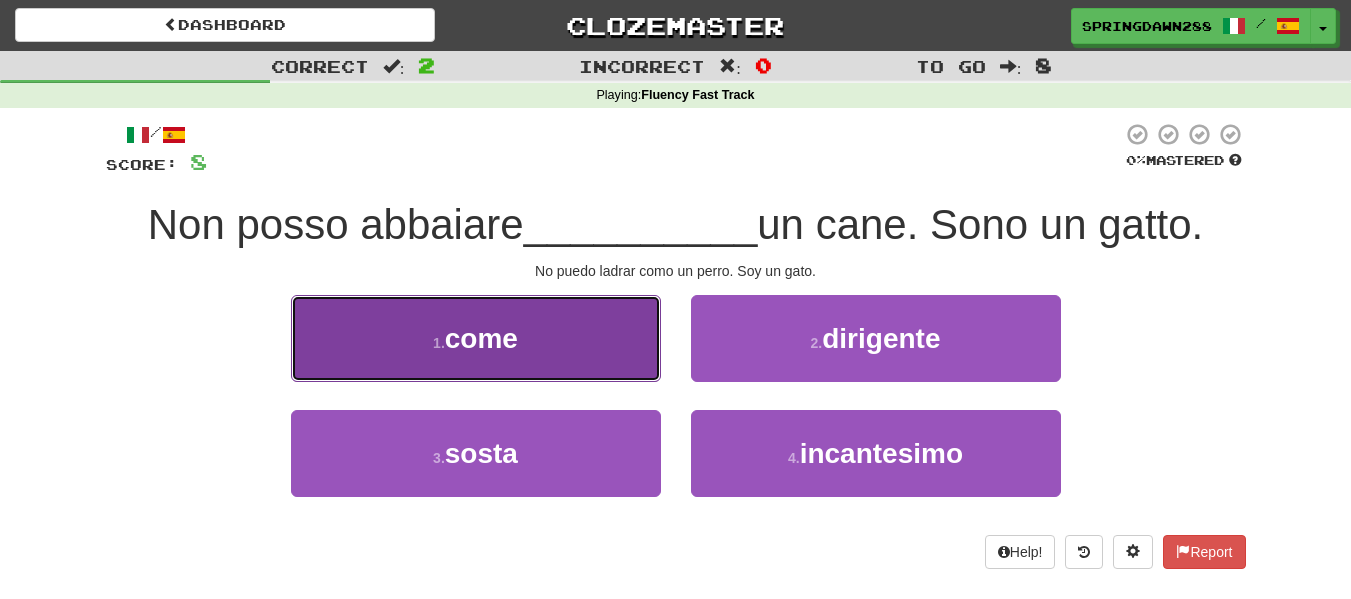 click on "1 .  come" at bounding box center (476, 338) 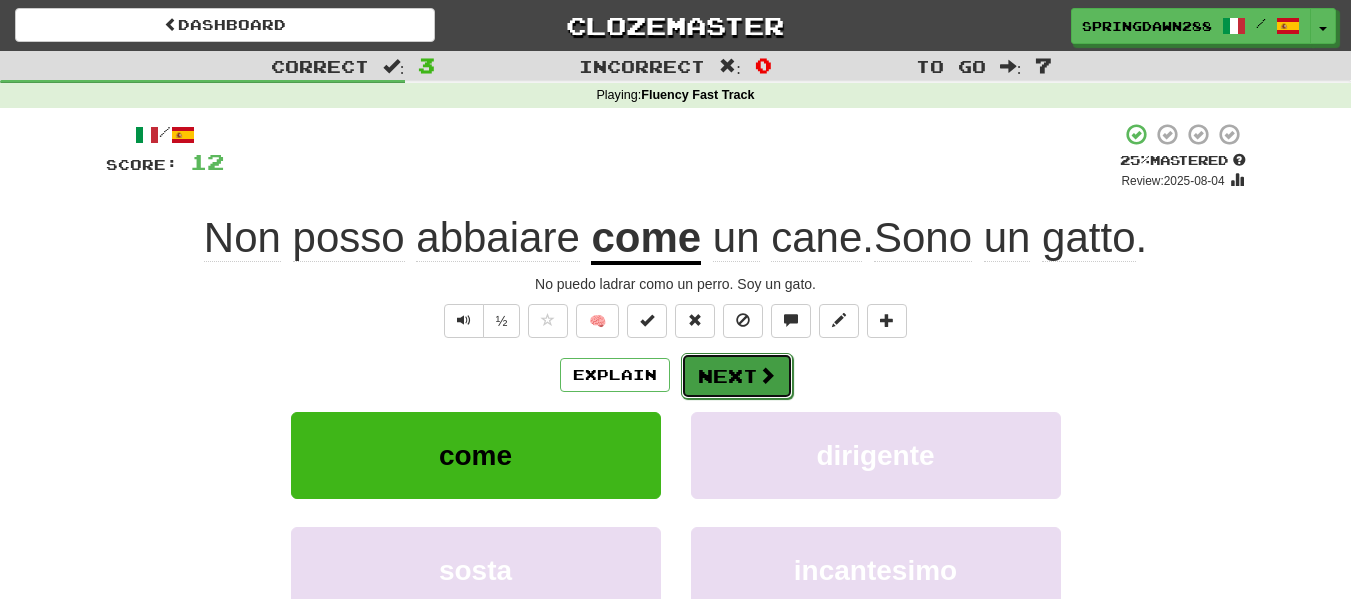 click on "Next" at bounding box center [737, 376] 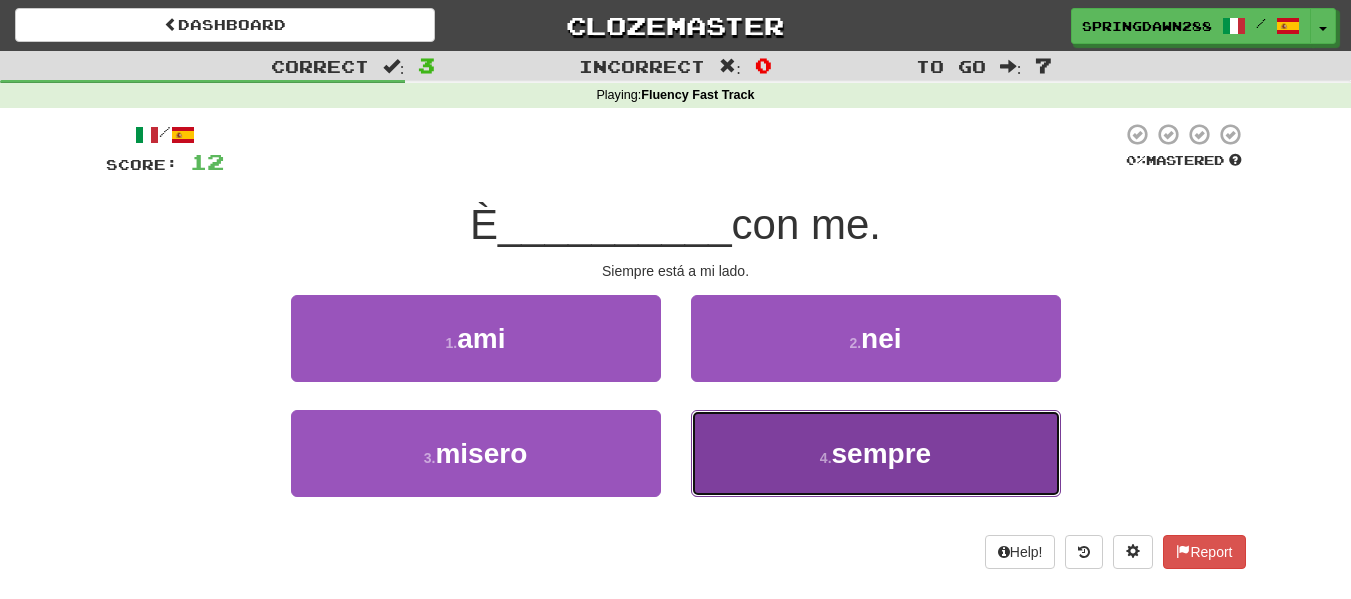 click on "4 .  sempre" at bounding box center [876, 453] 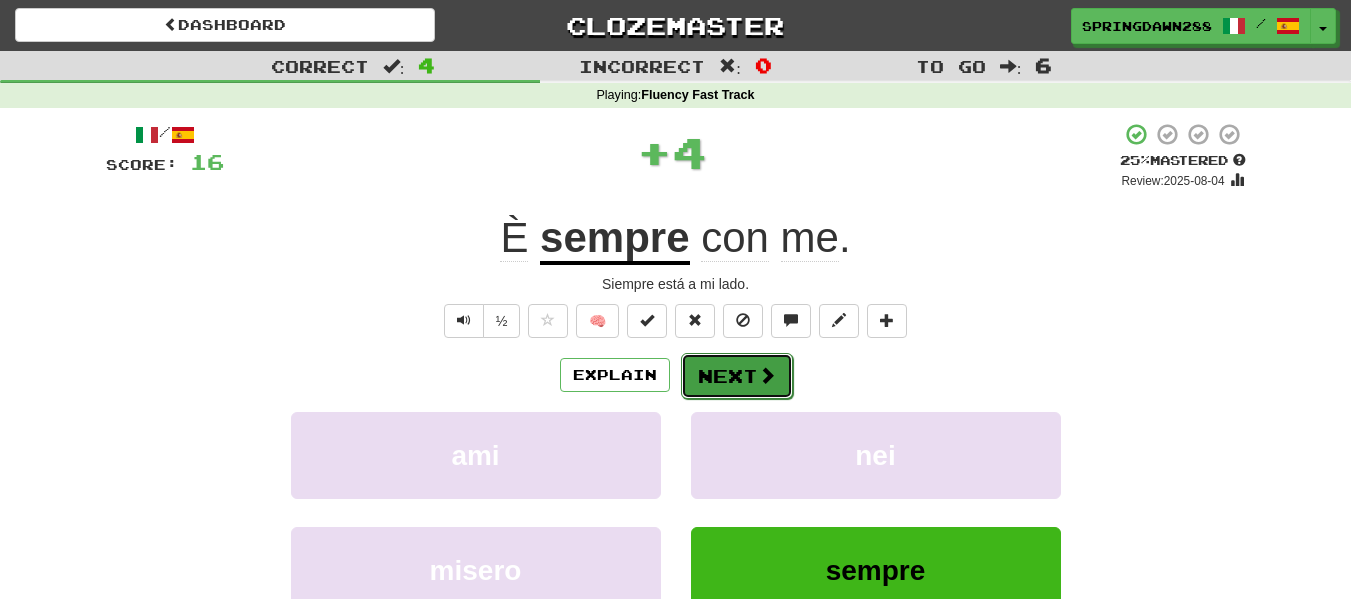 click on "Next" at bounding box center [737, 376] 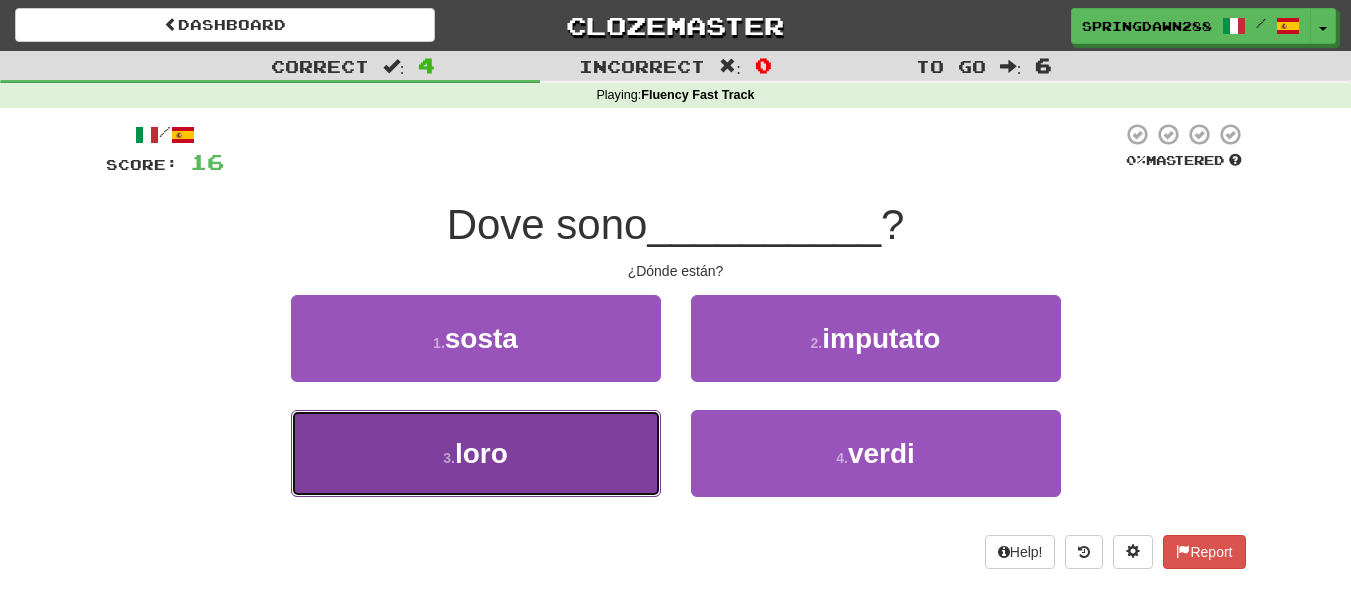 click on "3 .  loro" at bounding box center [476, 453] 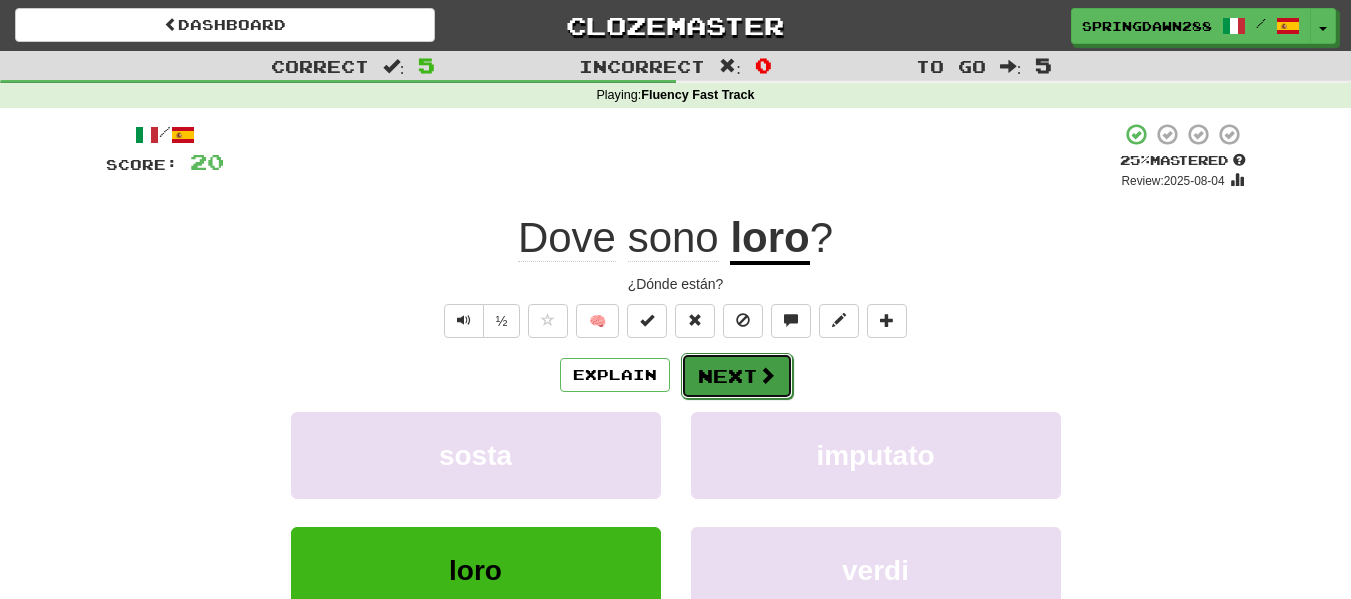click on "Next" at bounding box center (737, 376) 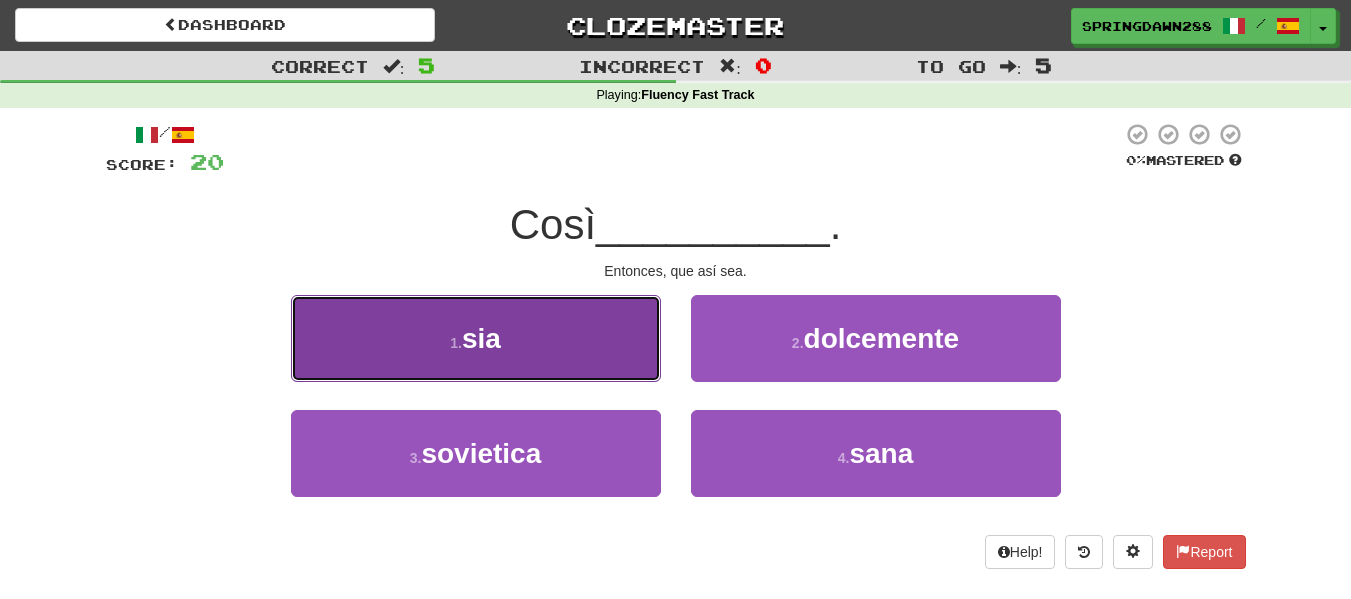 click on "1 .  sia" at bounding box center (476, 338) 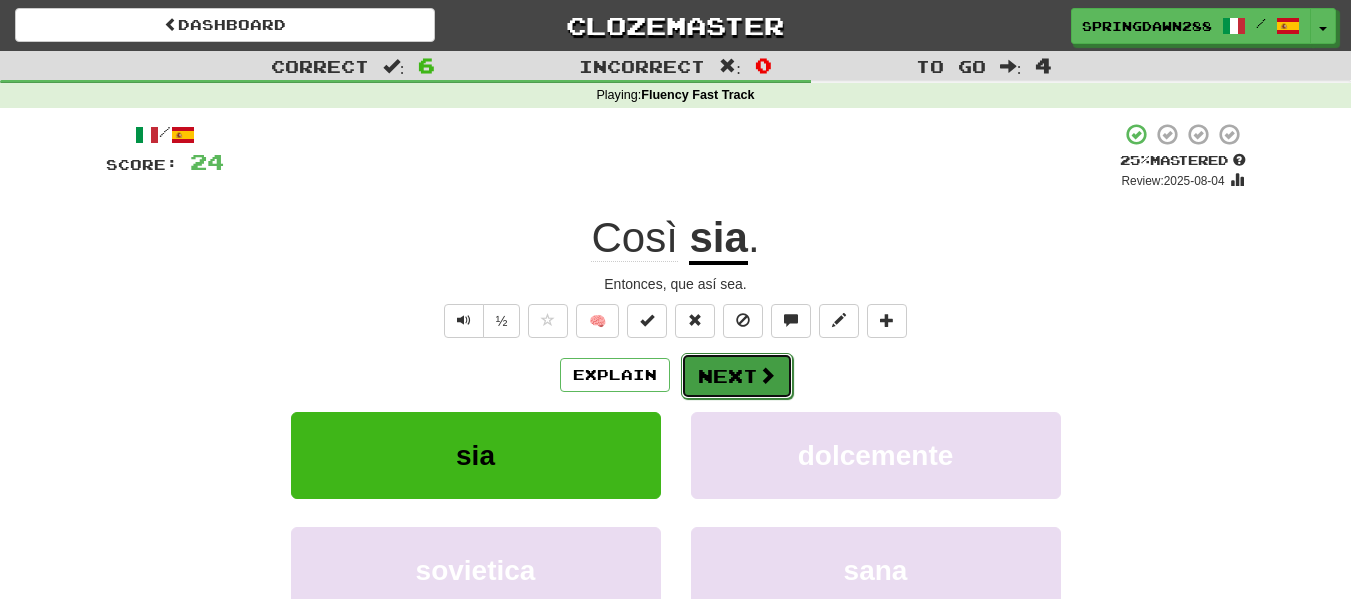 click on "Next" at bounding box center (737, 376) 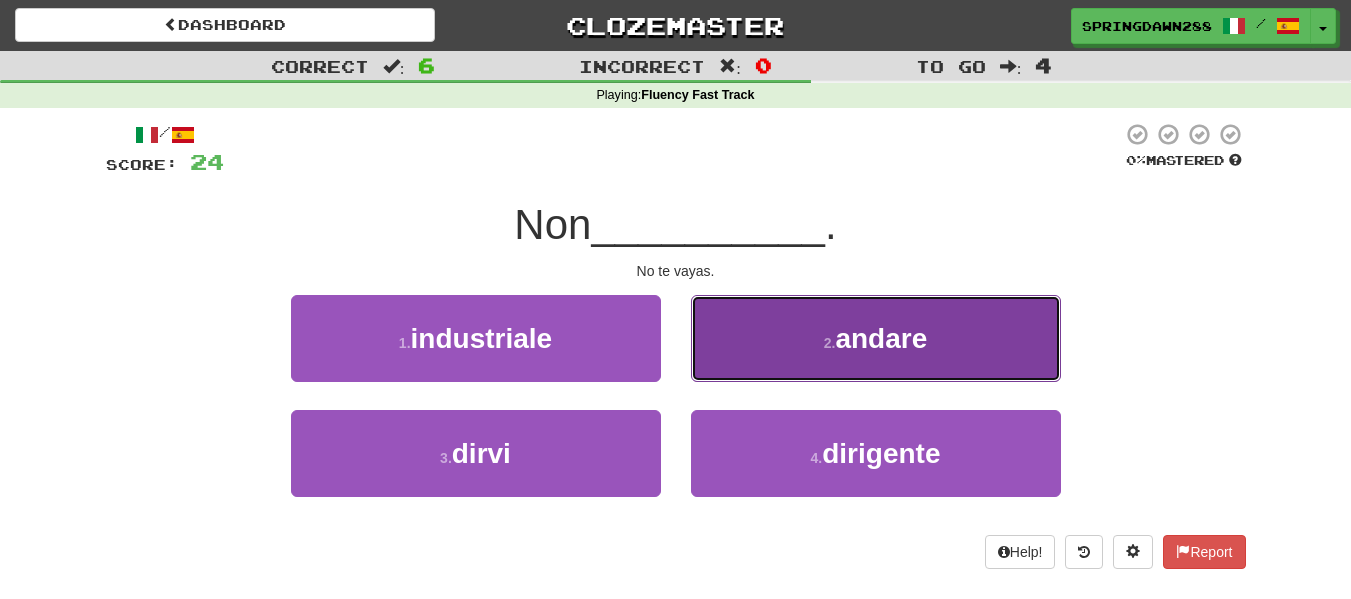 click on "2 .  andare" at bounding box center [876, 338] 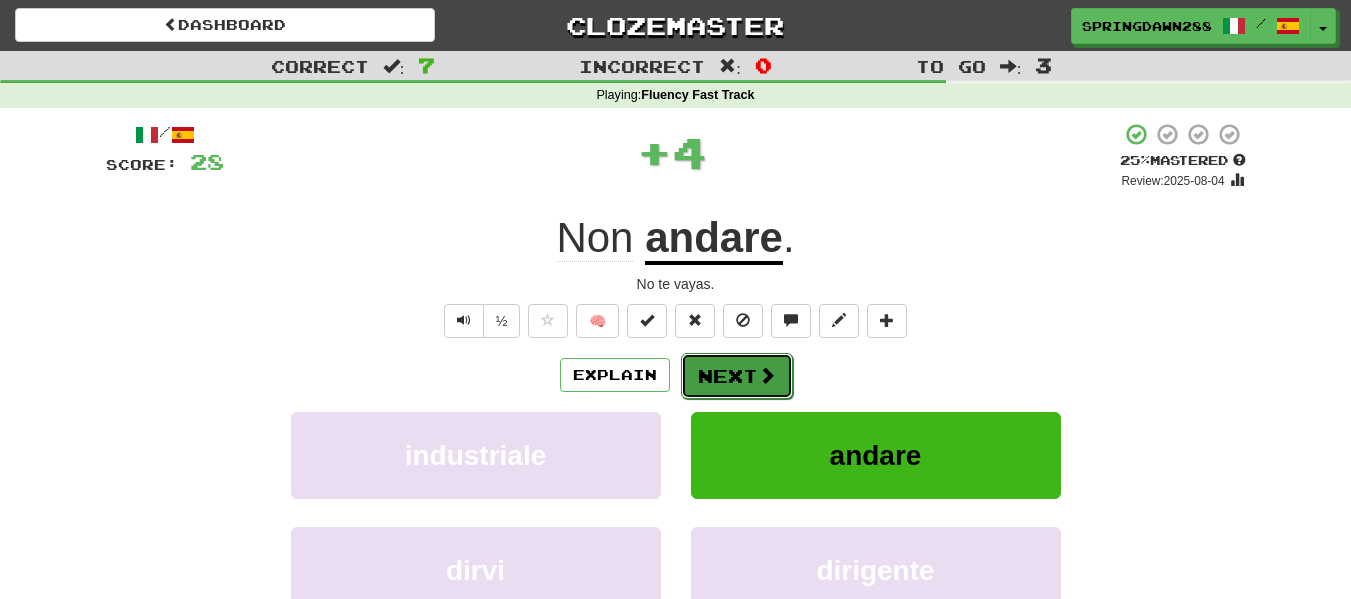 click on "Next" at bounding box center [737, 376] 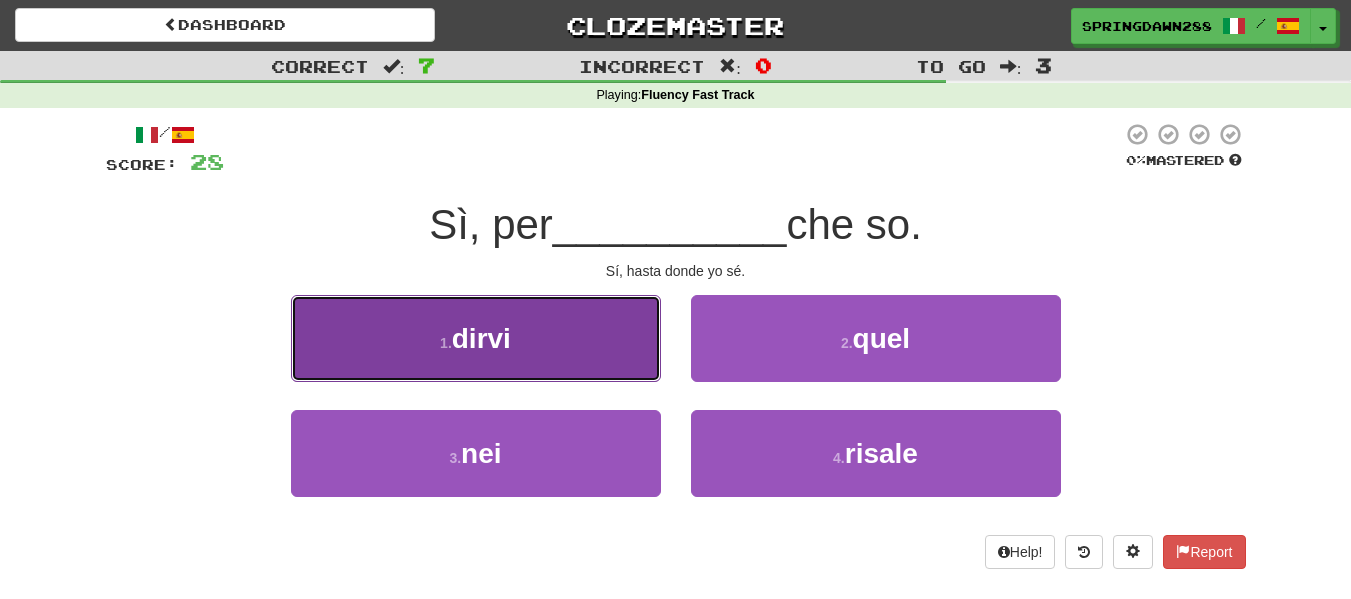 click on "1 .  dirvi" at bounding box center [476, 338] 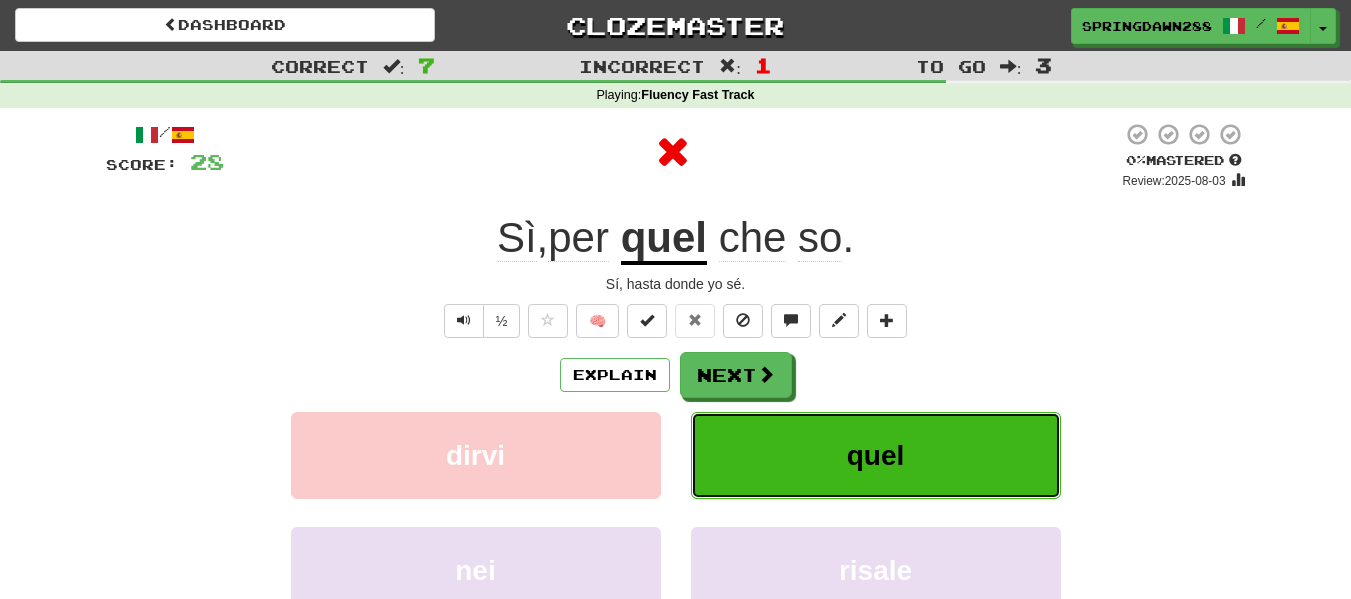 click on "quel" at bounding box center [876, 455] 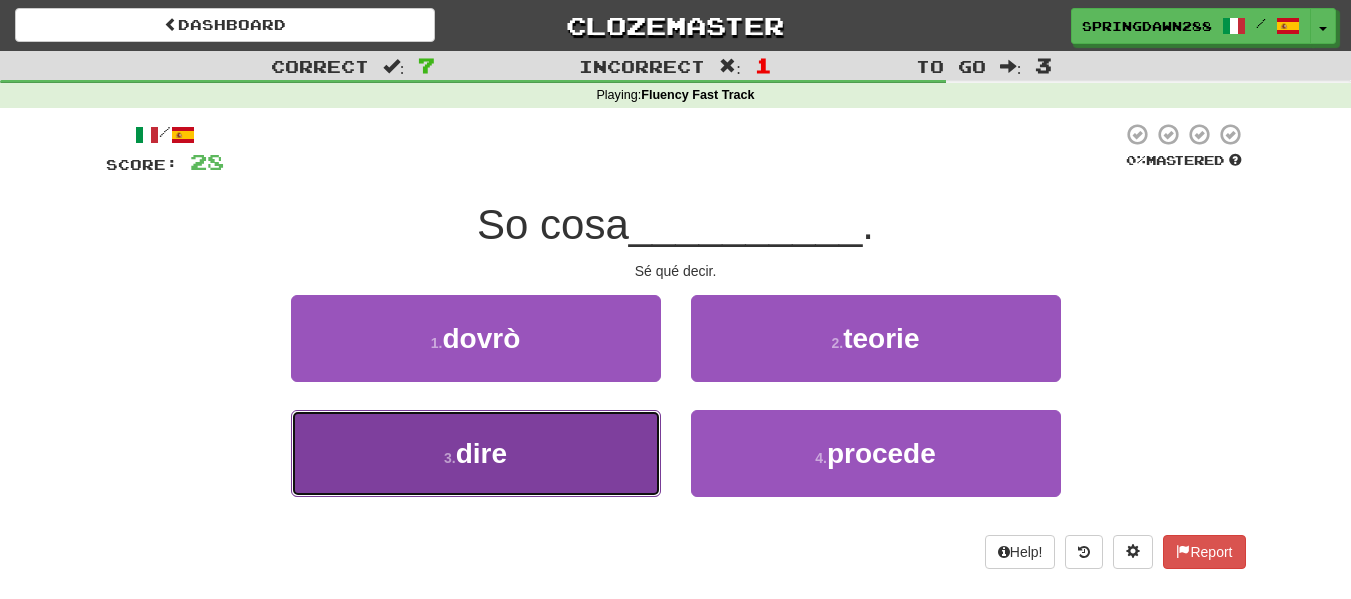 click on "3 .  dire" at bounding box center (476, 453) 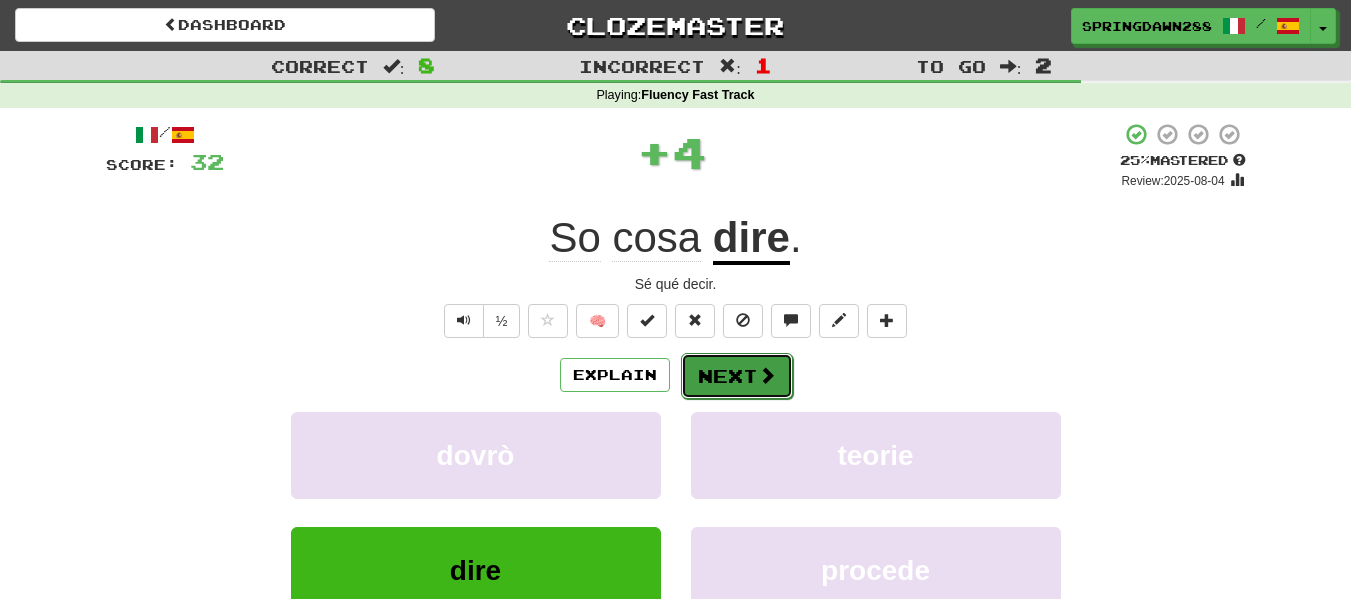 click on "Next" at bounding box center [737, 376] 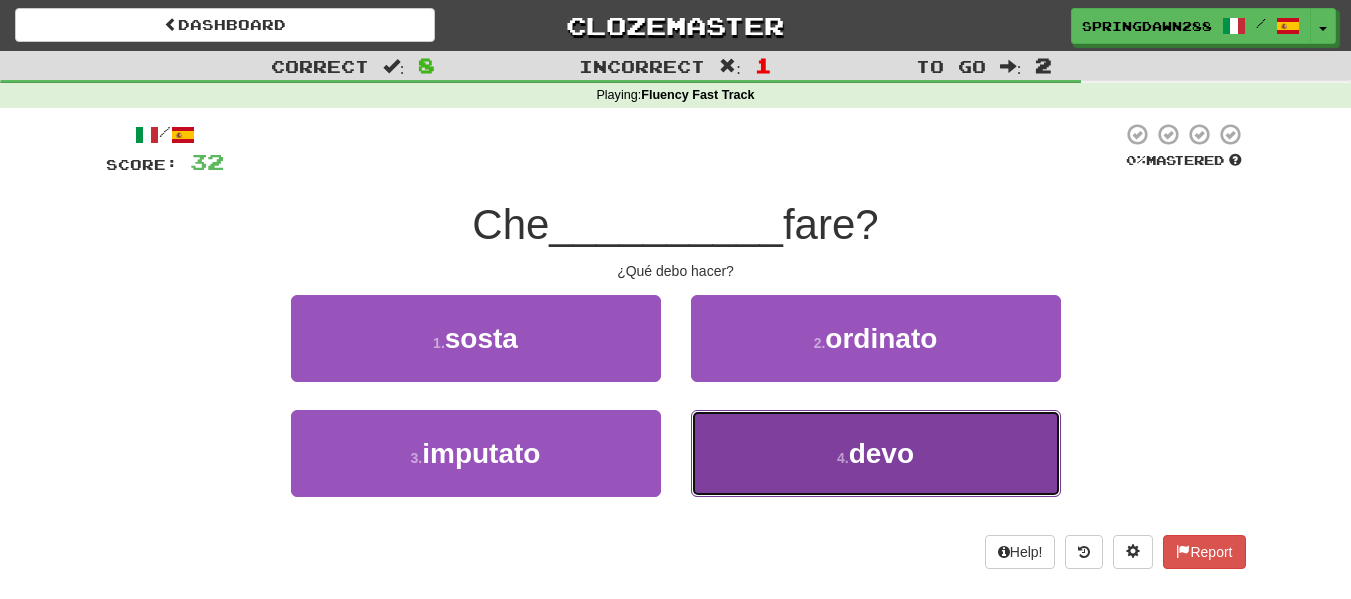 click on "4 .  devo" at bounding box center (876, 453) 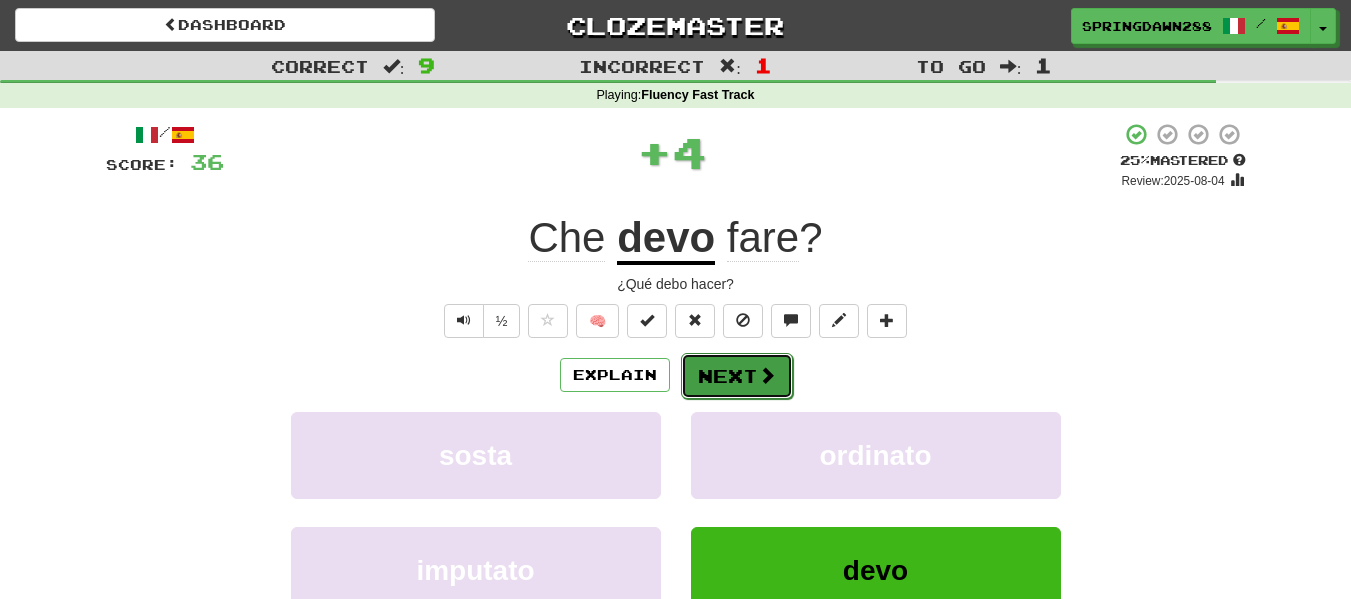 click on "Next" at bounding box center [737, 376] 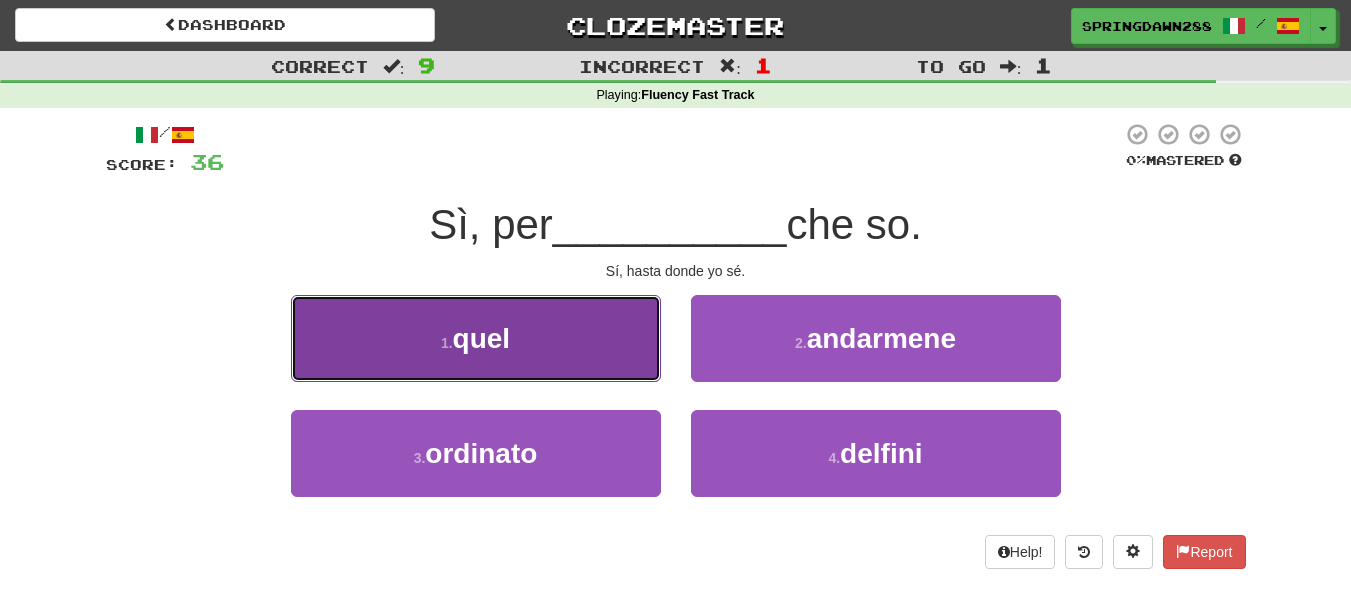 click on "1 .  quel" at bounding box center (476, 338) 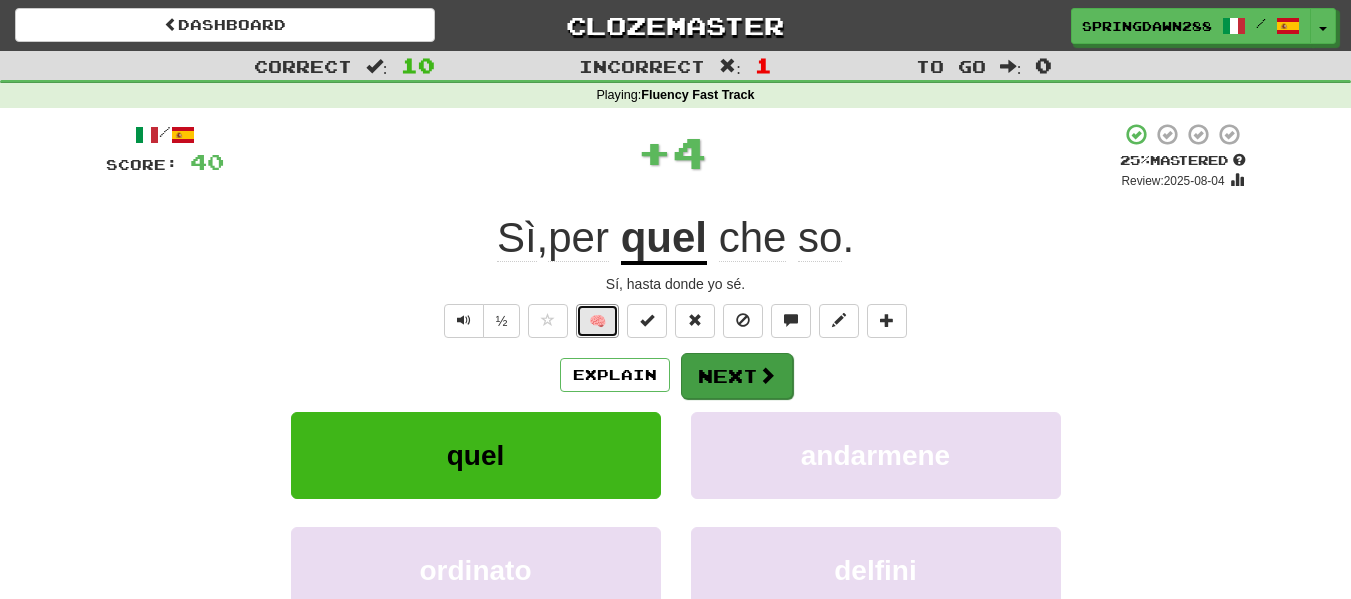 drag, startPoint x: 612, startPoint y: 314, endPoint x: 717, endPoint y: 360, distance: 114.6342 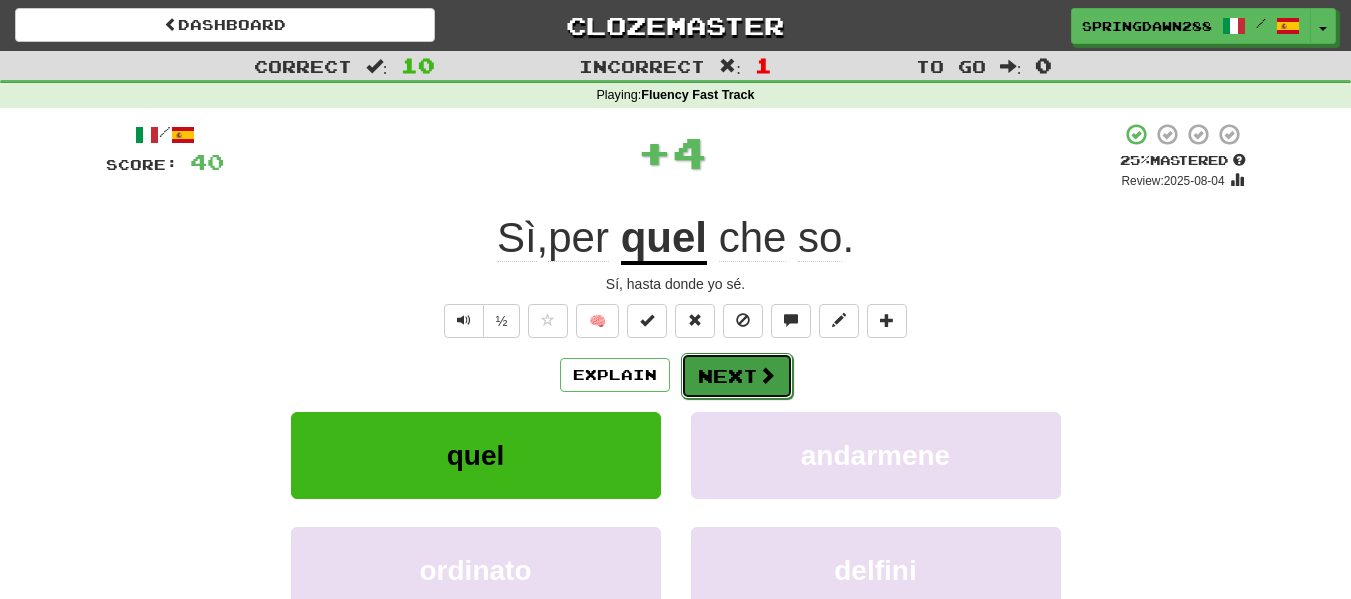 click on "Next" at bounding box center (737, 376) 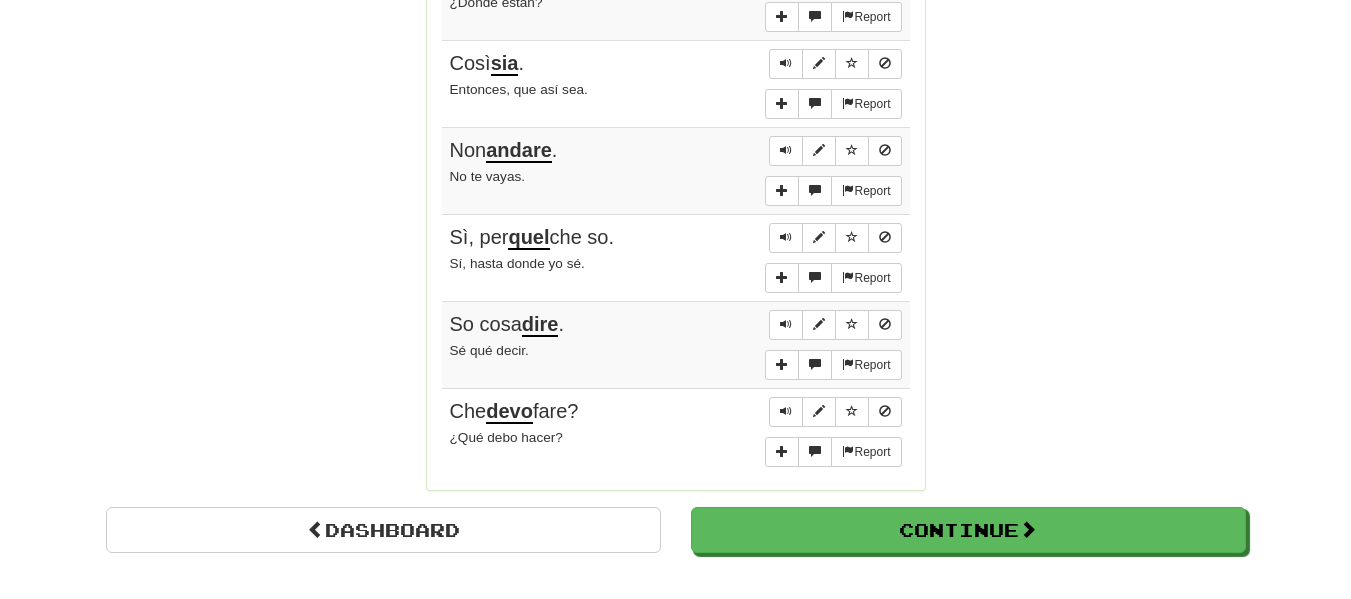 scroll, scrollTop: 0, scrollLeft: 0, axis: both 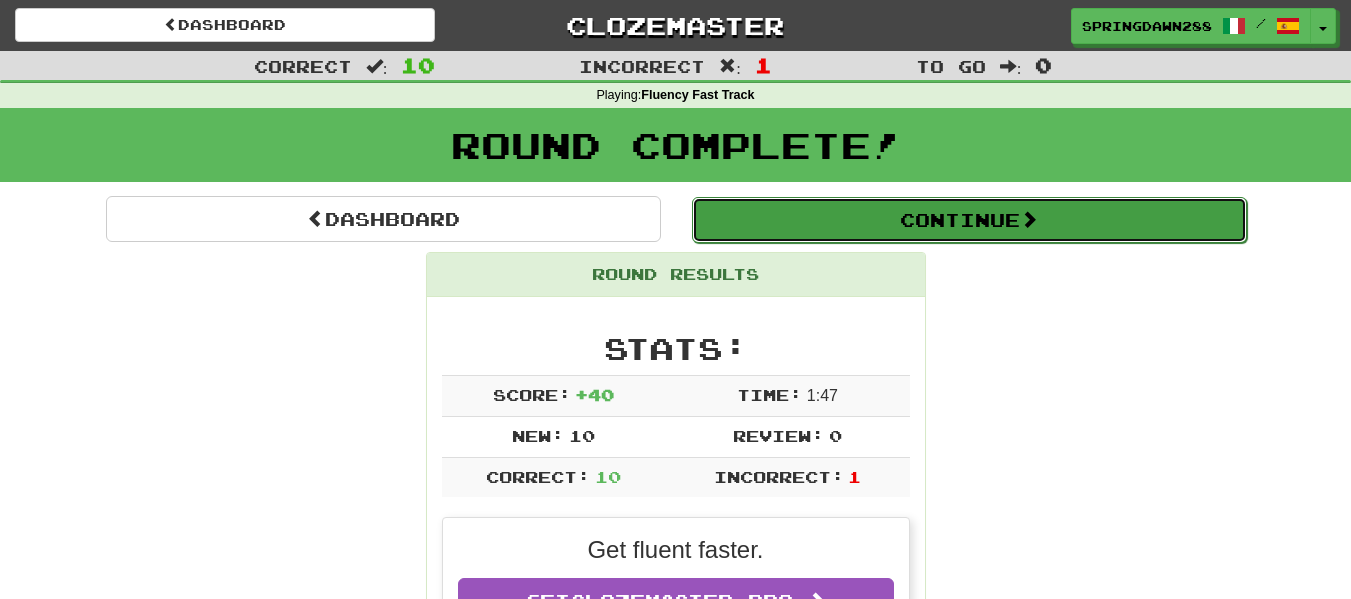 click on "Continue" at bounding box center [969, 220] 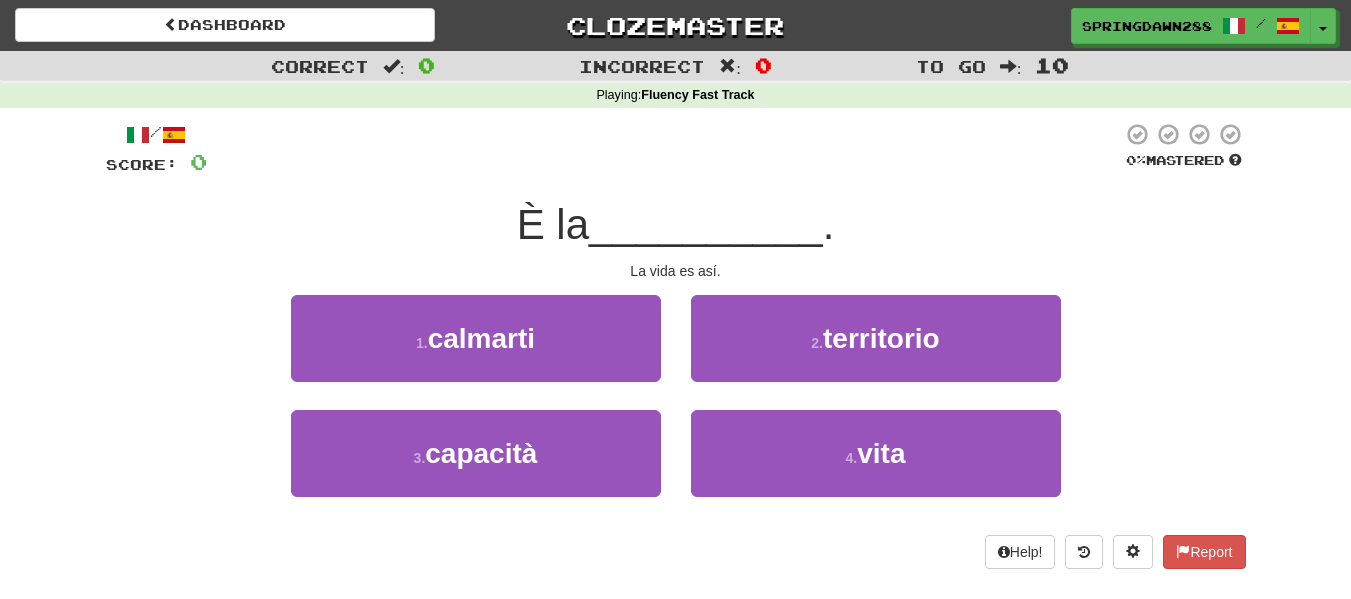 click on "Dashboard
Clozemaster
SpringDawn288
/
Toggle Dropdown
Dashboard
Leaderboard
Activity Feed
Notifications
Profile
Discussions
Italiano
/
Español
Streak:
0
Review:
0
Points Today: 0
Languages
Account
Logout
SpringDawn288
/
Toggle Dropdown
Dashboard
Leaderboard
Activity Feed
Notifications
Profile
Discussions
Italiano
/
Español
Streak:
0
Review:
0
Points Today: 0
Languages
Account
Logout
clozemaster" at bounding box center [675, 22] 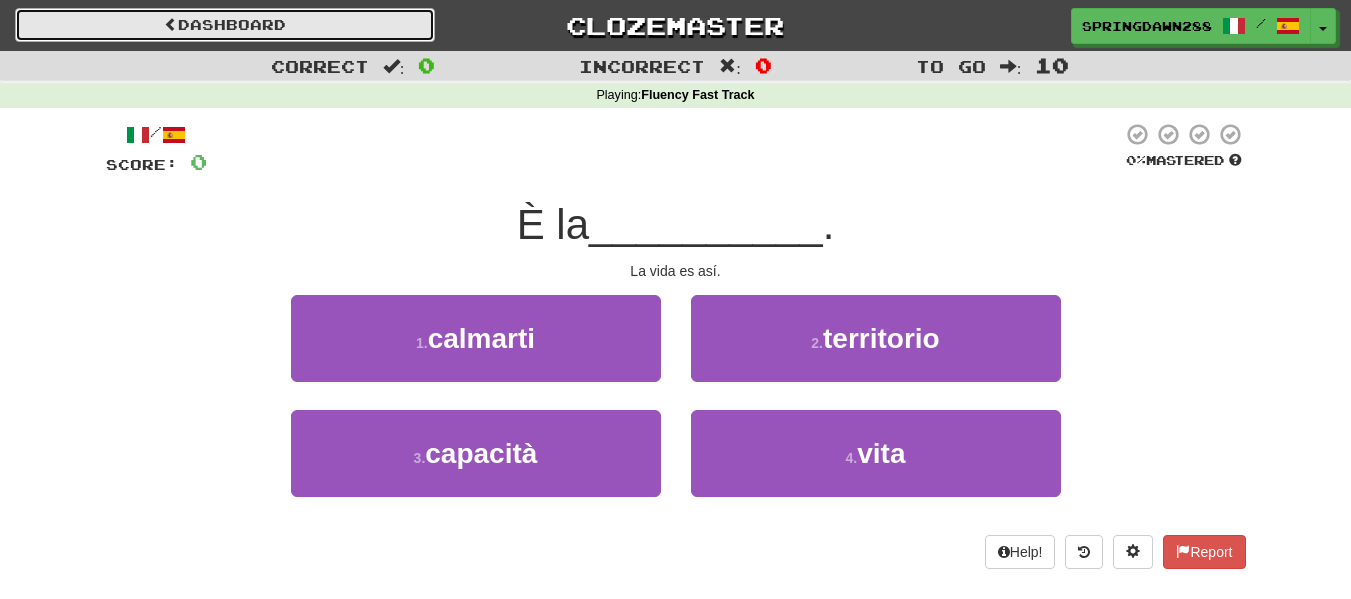 click on "Dashboard" at bounding box center (225, 25) 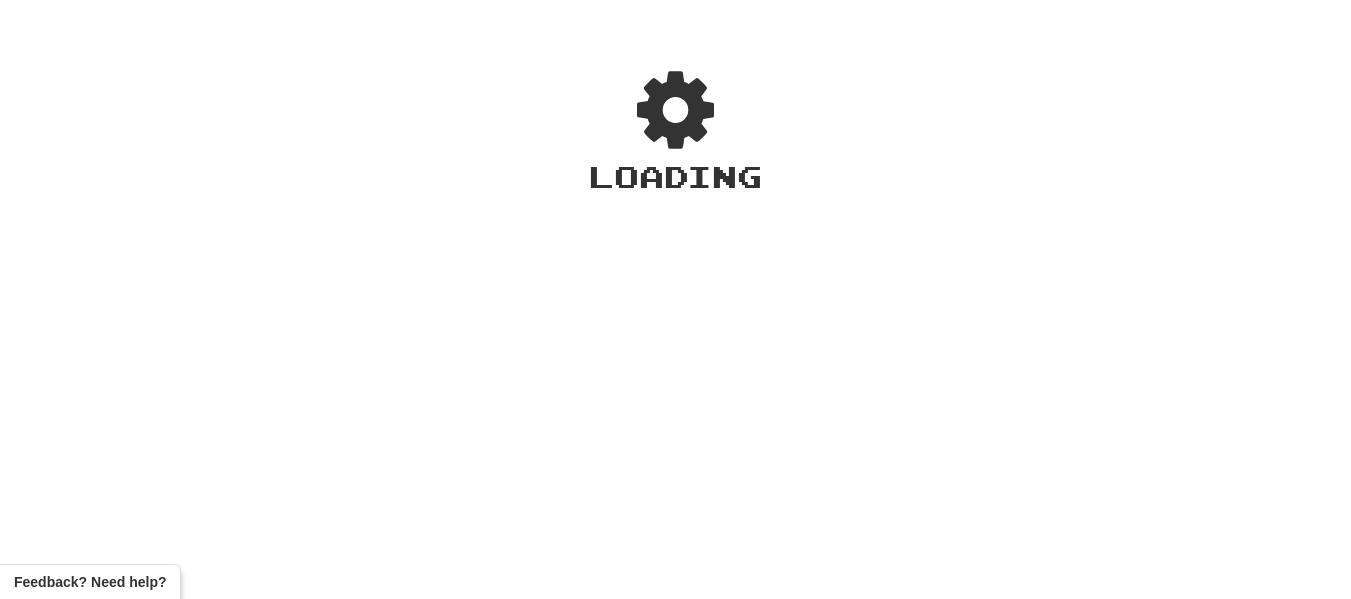 scroll, scrollTop: 0, scrollLeft: 0, axis: both 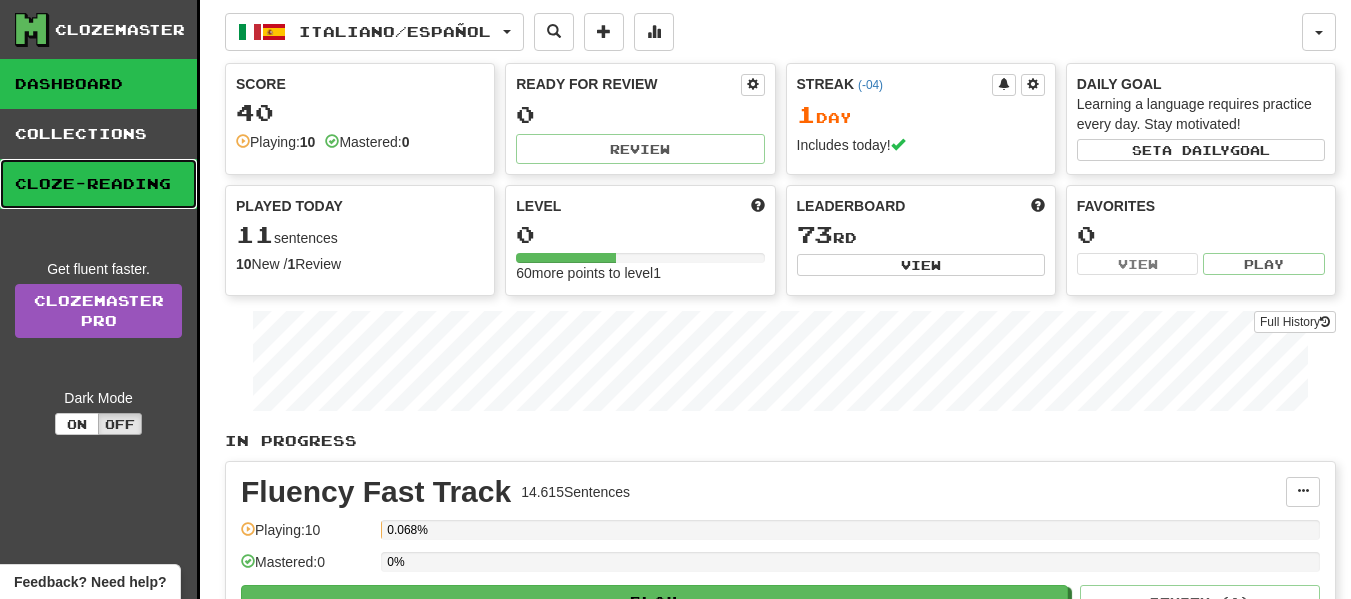 click on "Cloze-Reading" at bounding box center [98, 184] 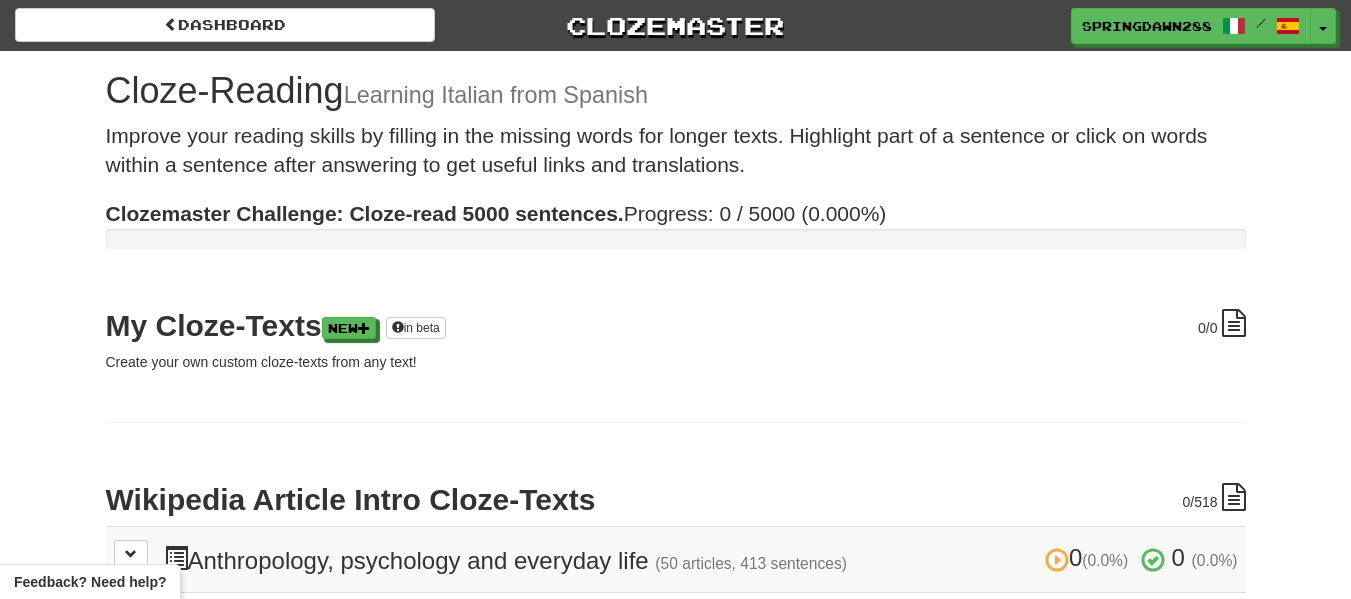 scroll, scrollTop: 0, scrollLeft: 0, axis: both 